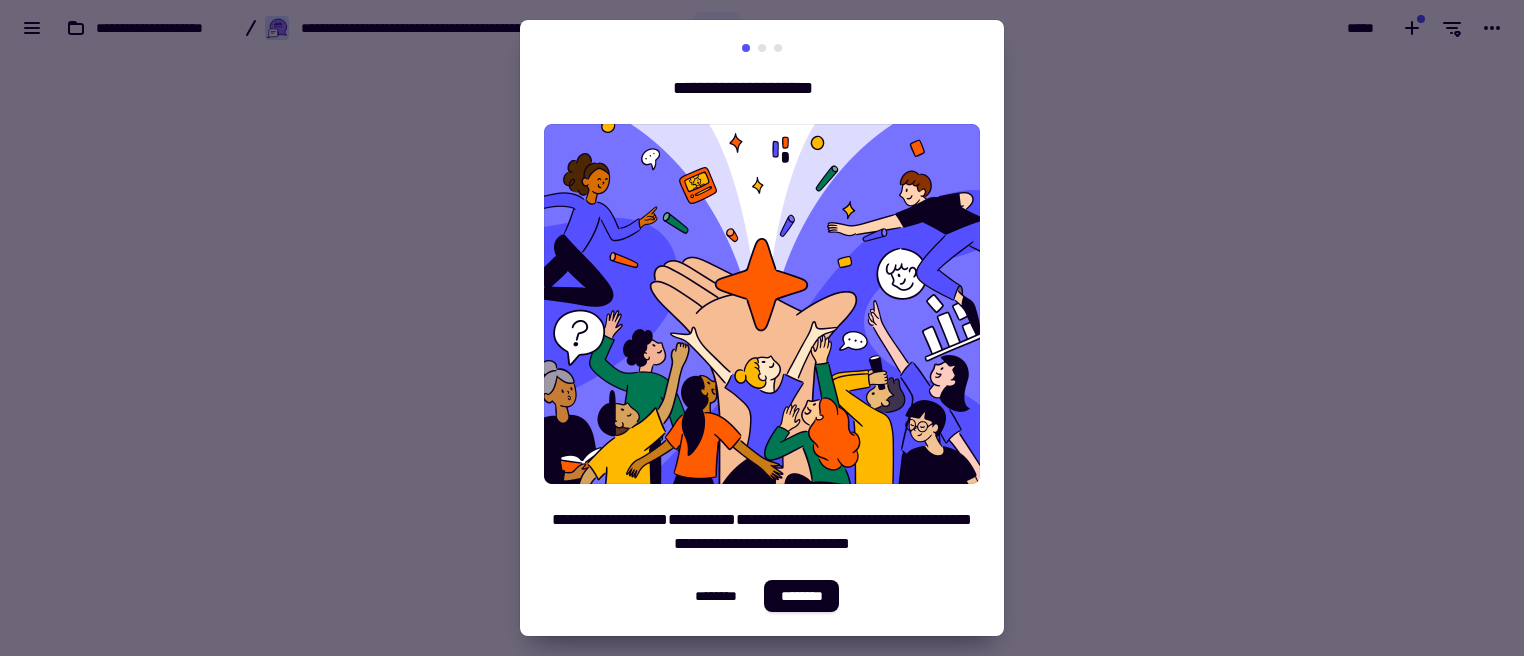 scroll, scrollTop: 0, scrollLeft: 0, axis: both 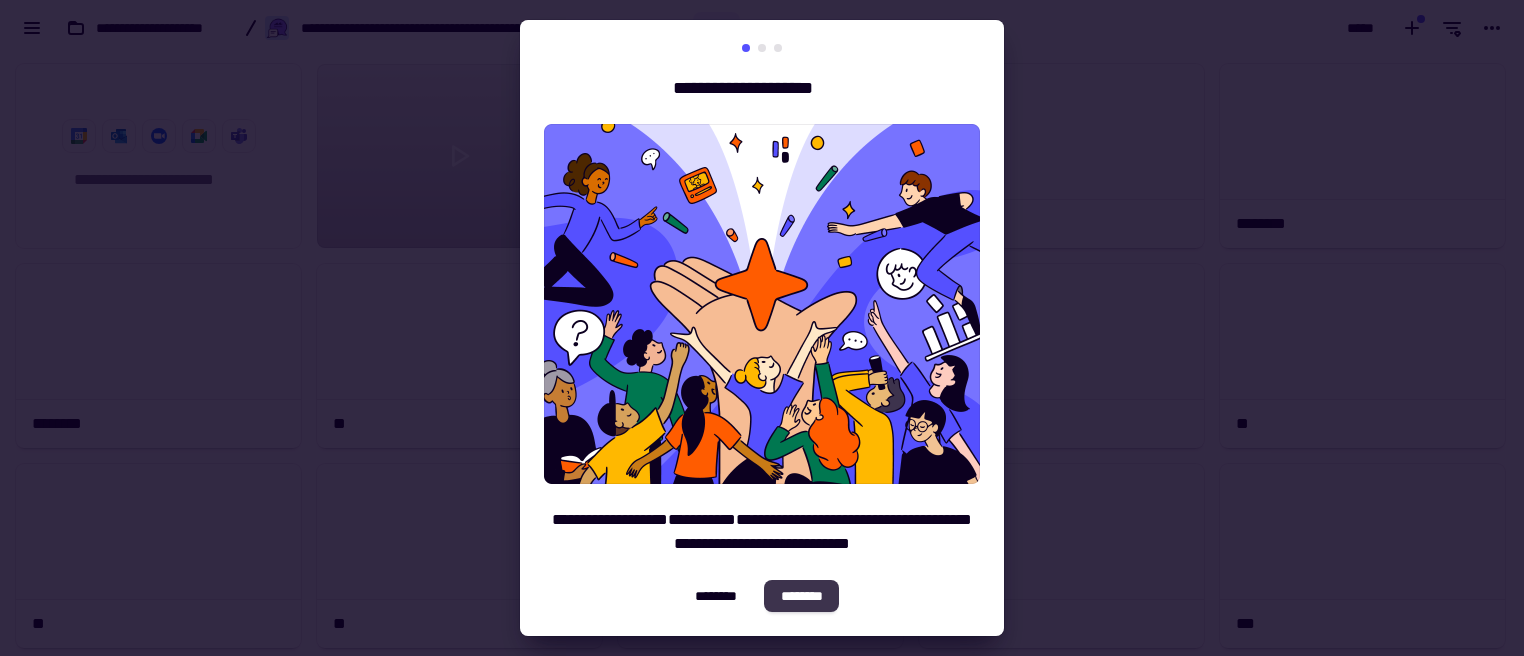 click on "********" 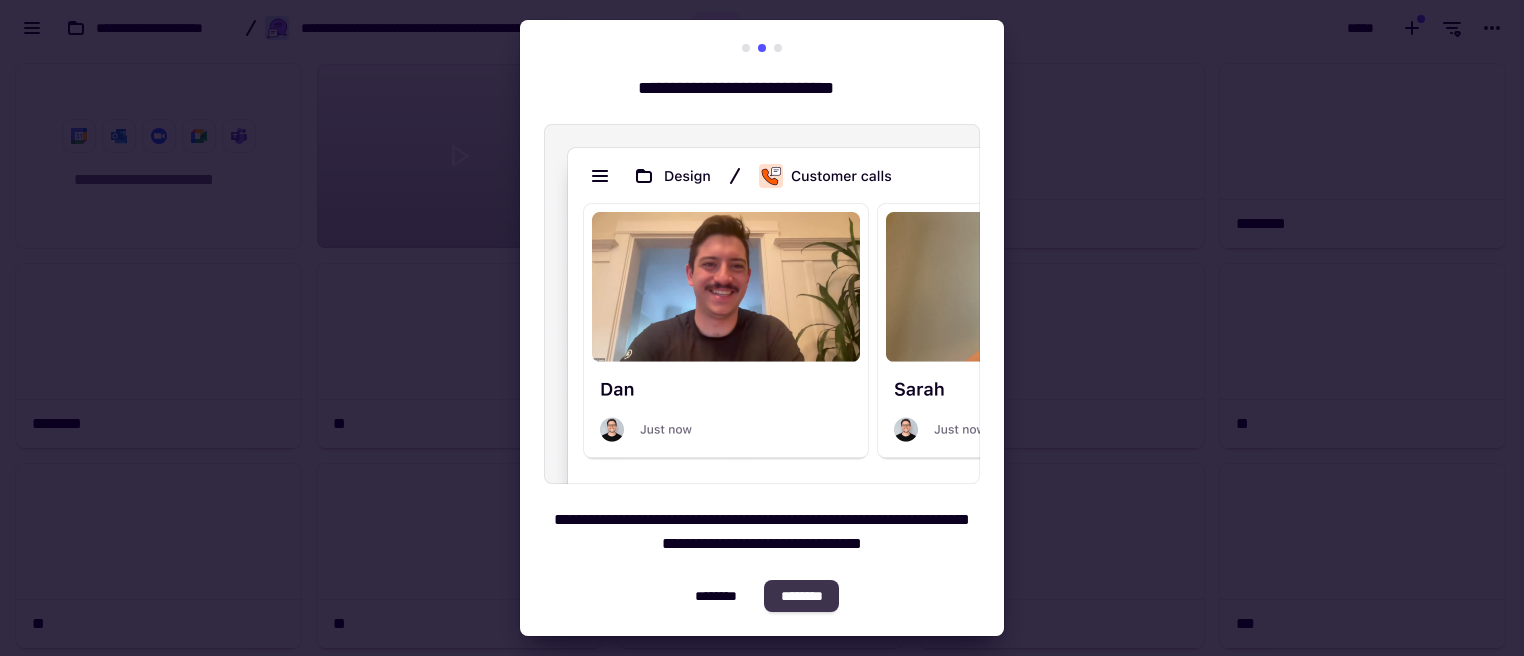 click on "********" 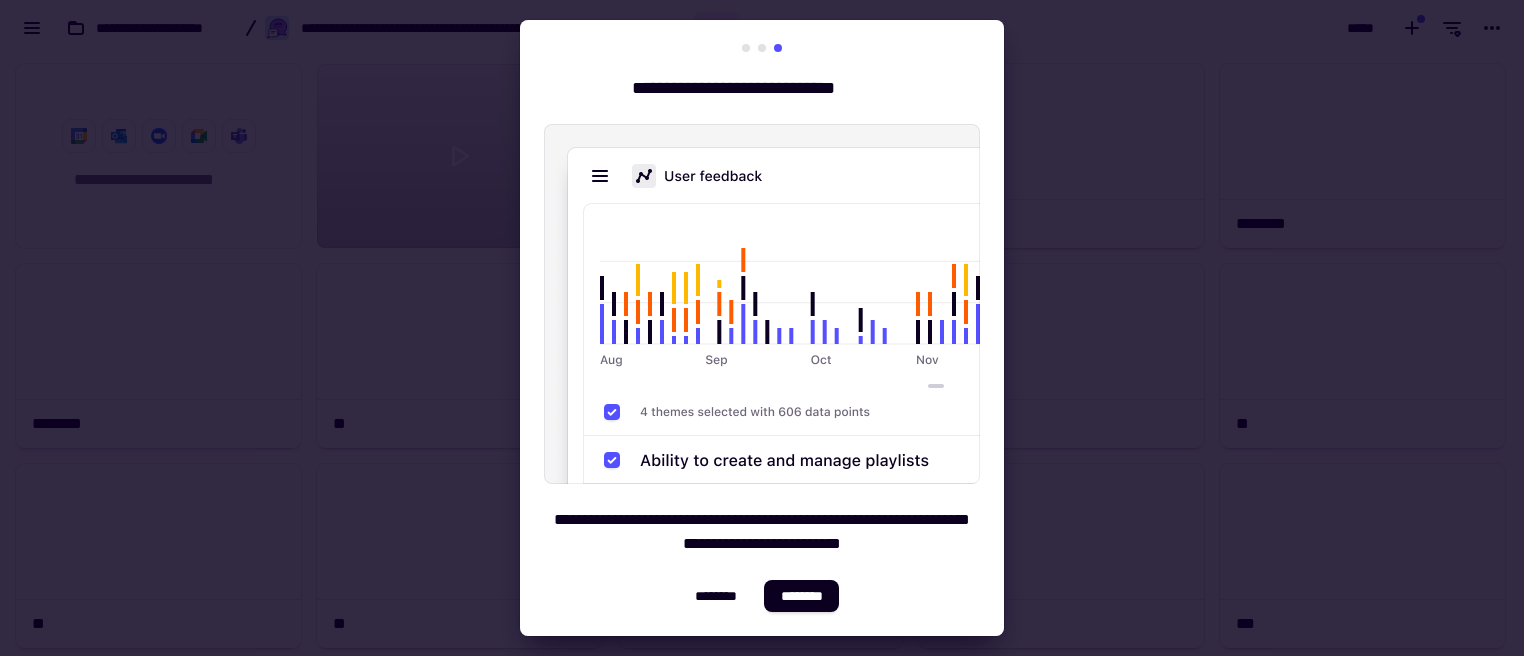 click on "********" 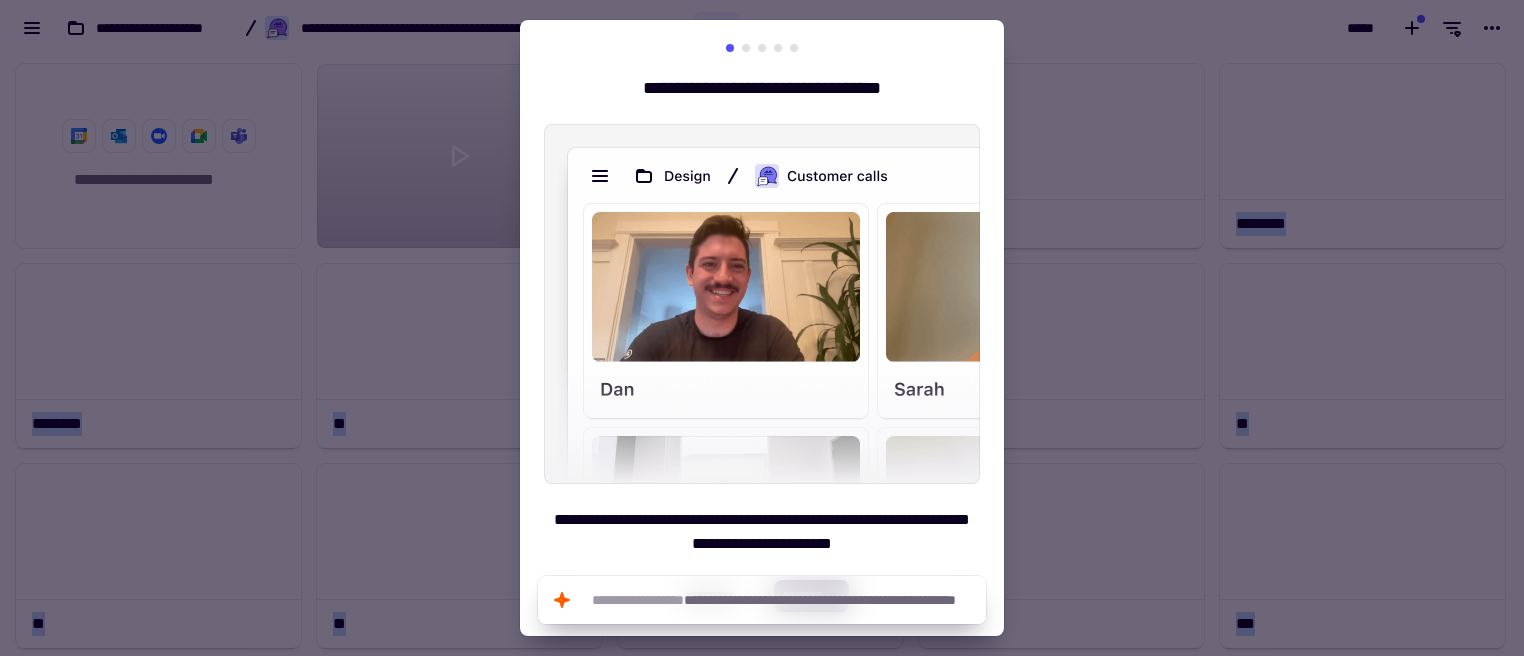 drag, startPoint x: 1036, startPoint y: 651, endPoint x: 1036, endPoint y: 823, distance: 172 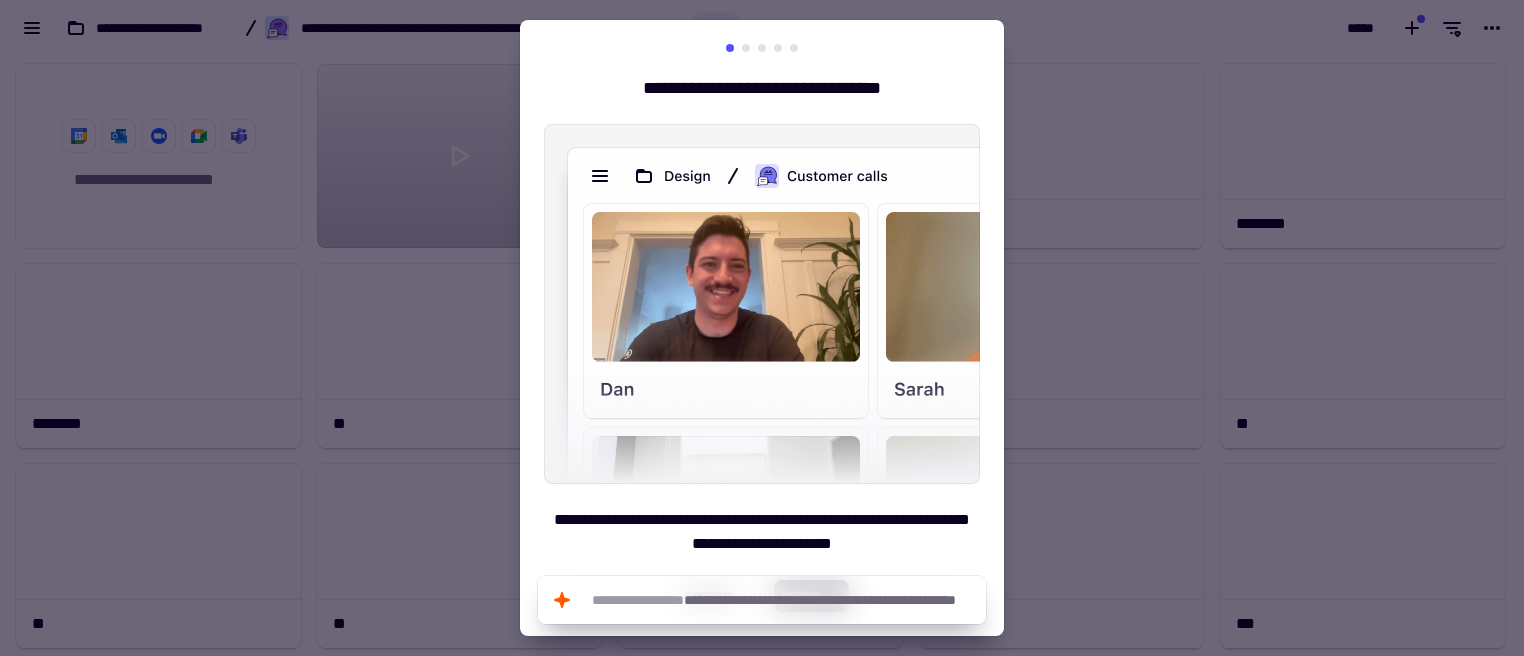 click on "**********" at bounding box center [762, 88] 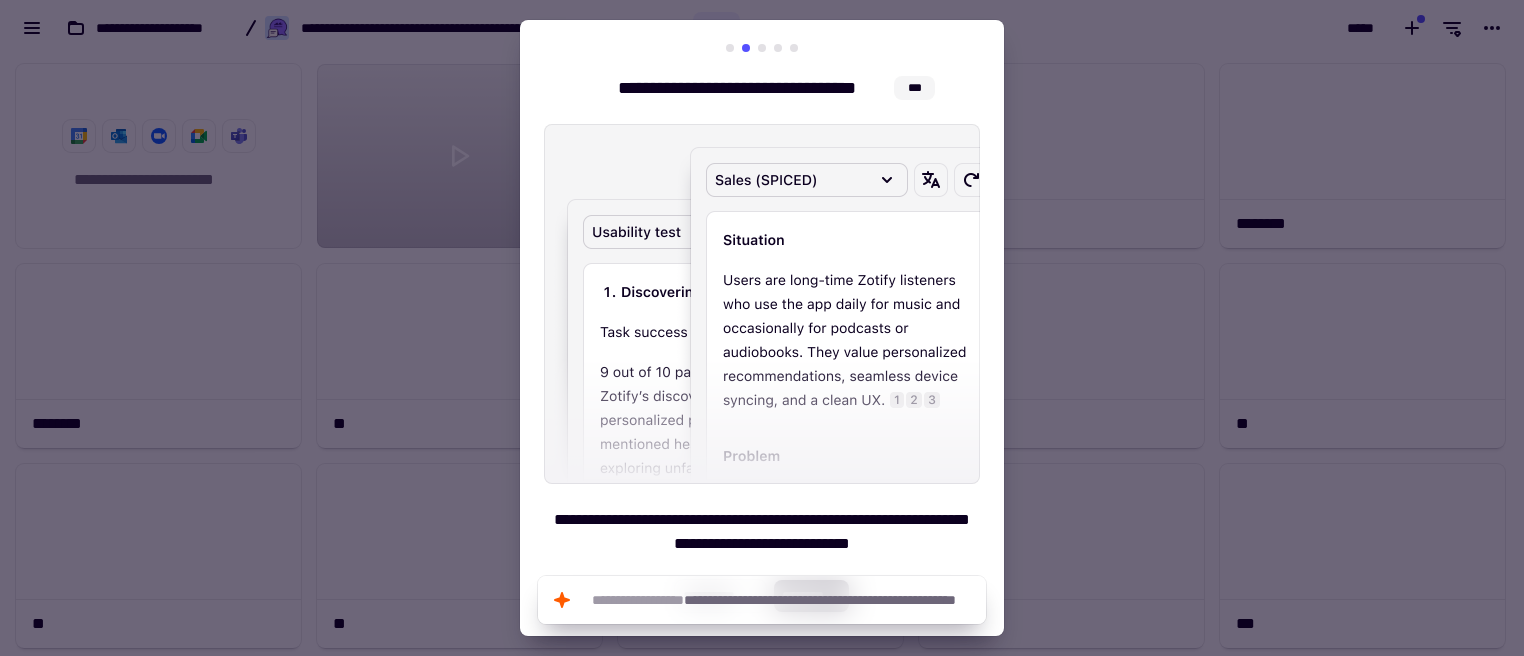 click at bounding box center [762, 48] 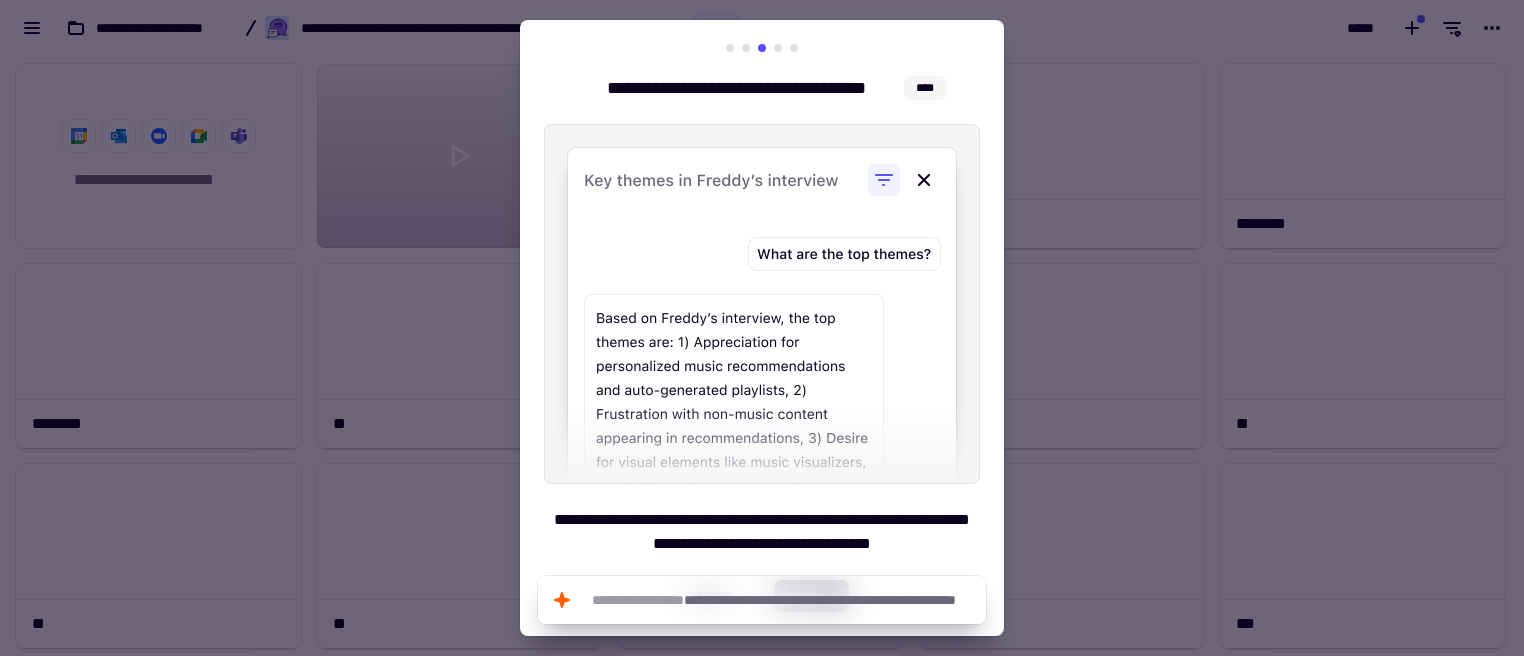 click at bounding box center [762, 48] 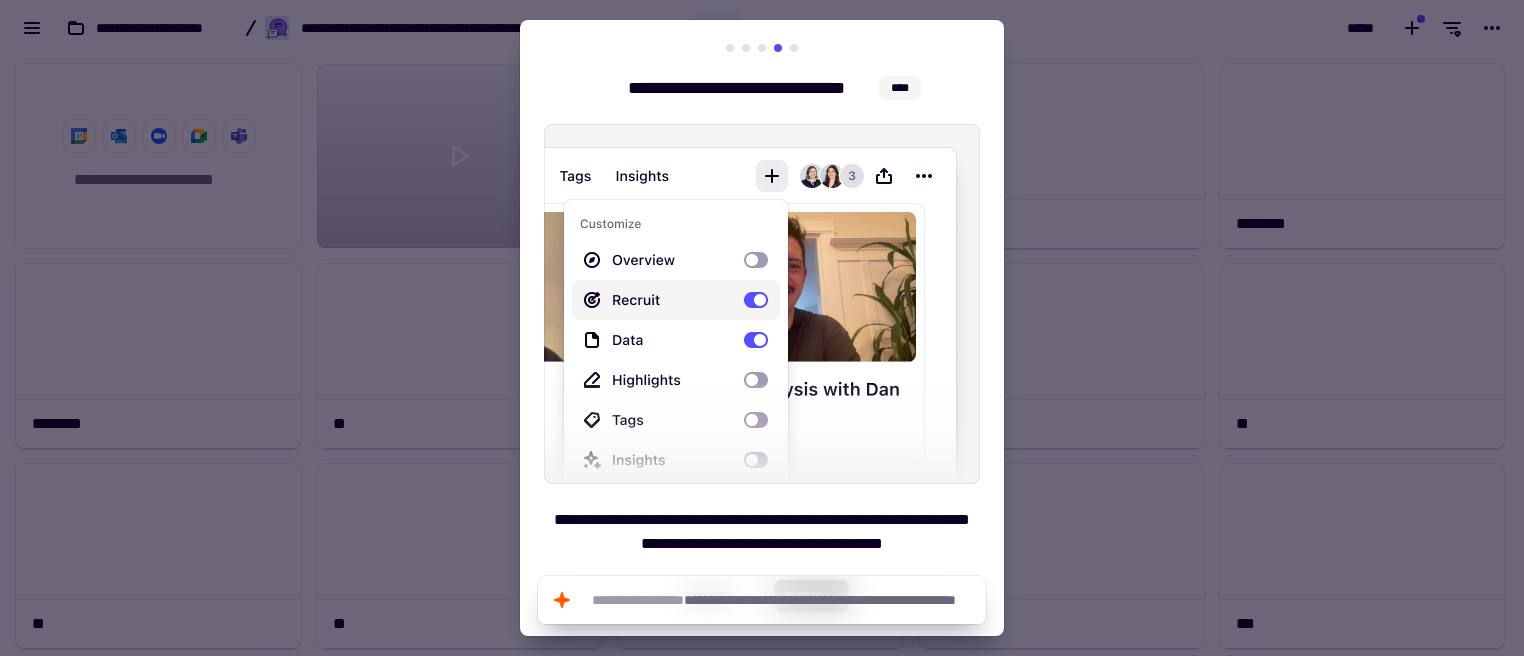 click at bounding box center [794, 48] 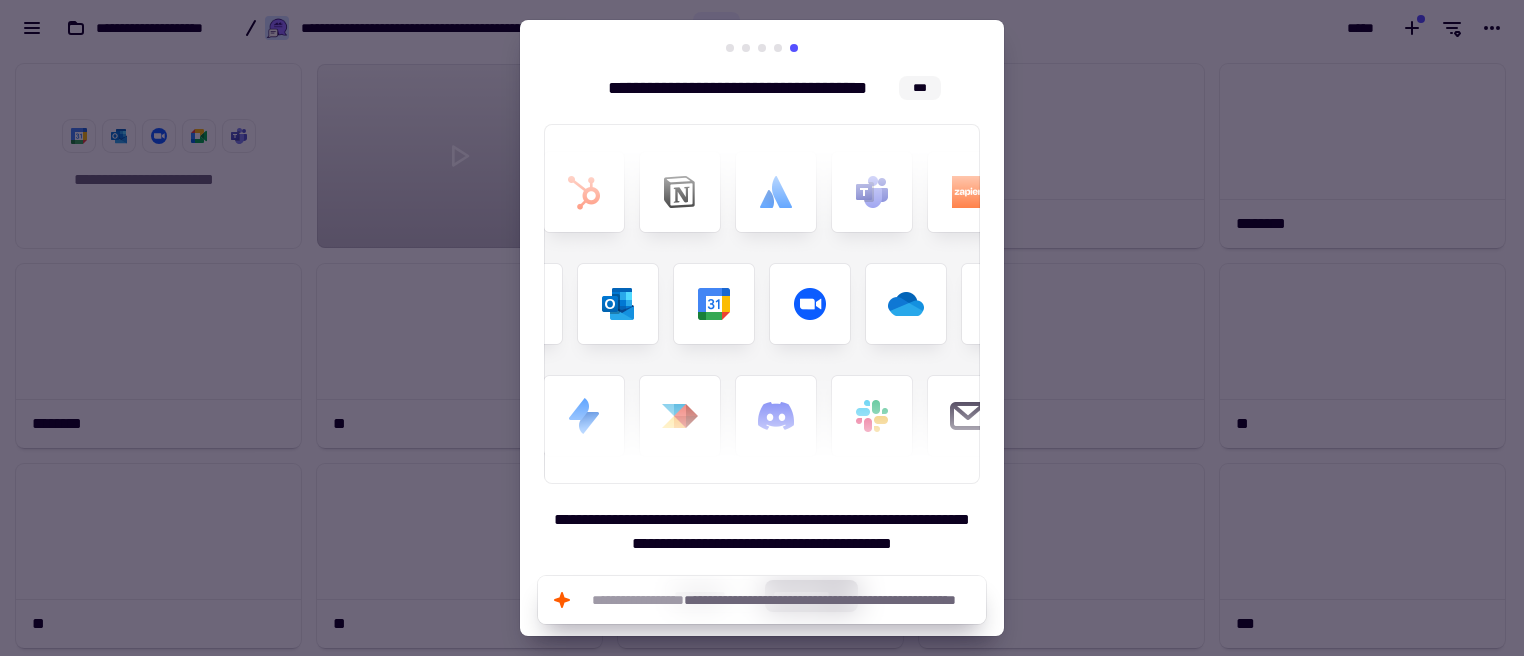 click on "**********" at bounding box center (762, 328) 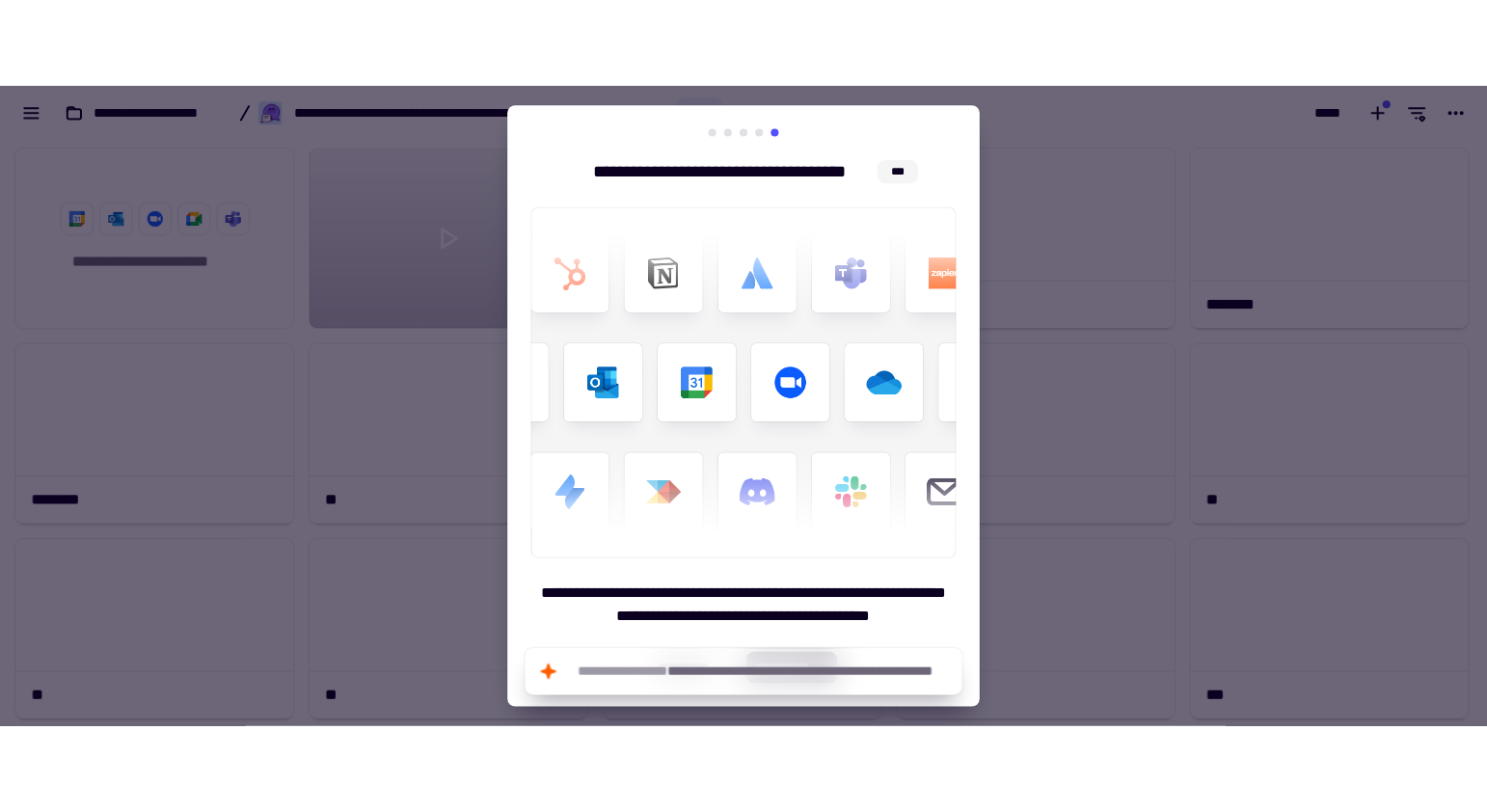 scroll, scrollTop: 1, scrollLeft: 1, axis: both 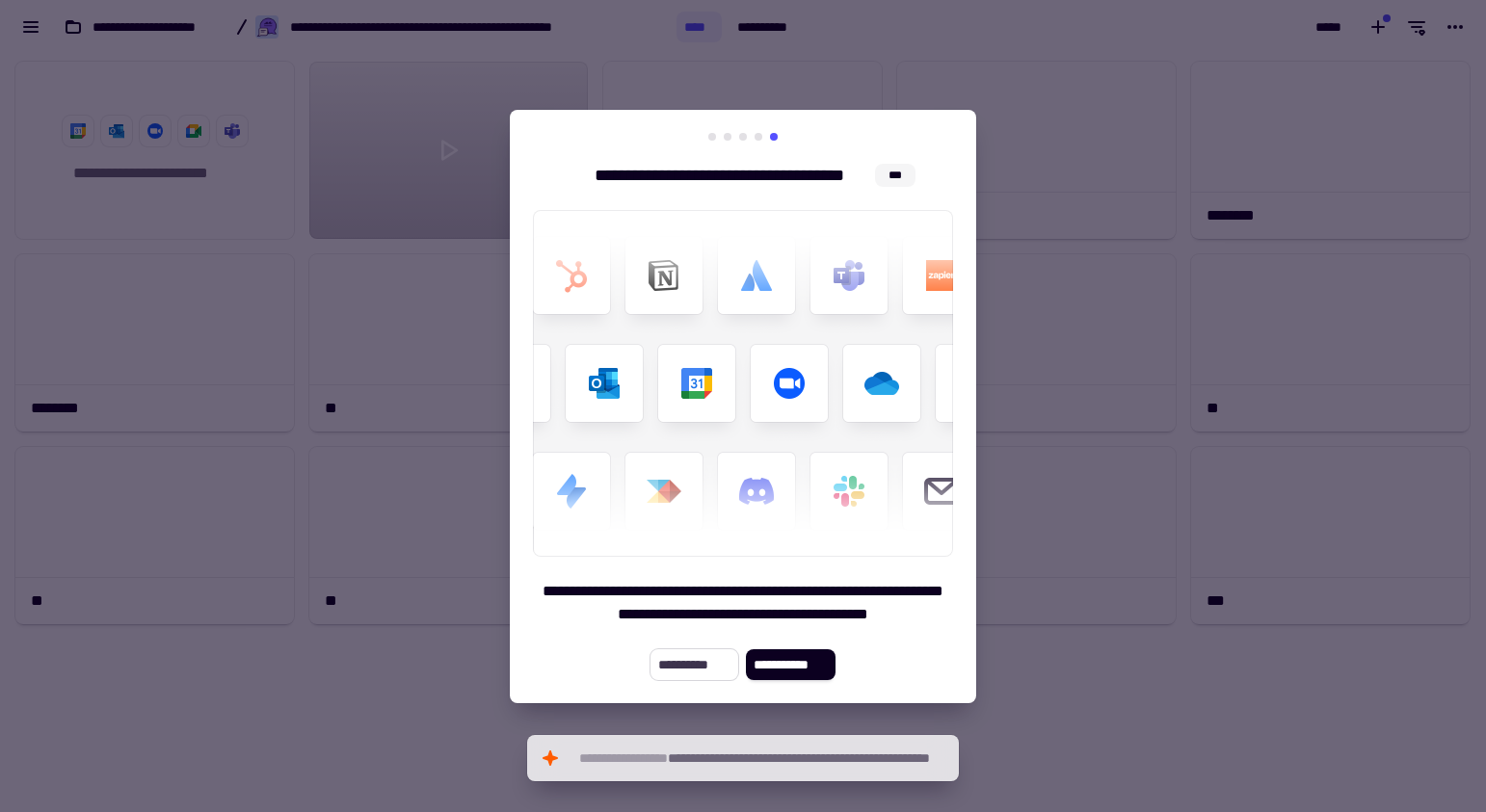 click on "**********" 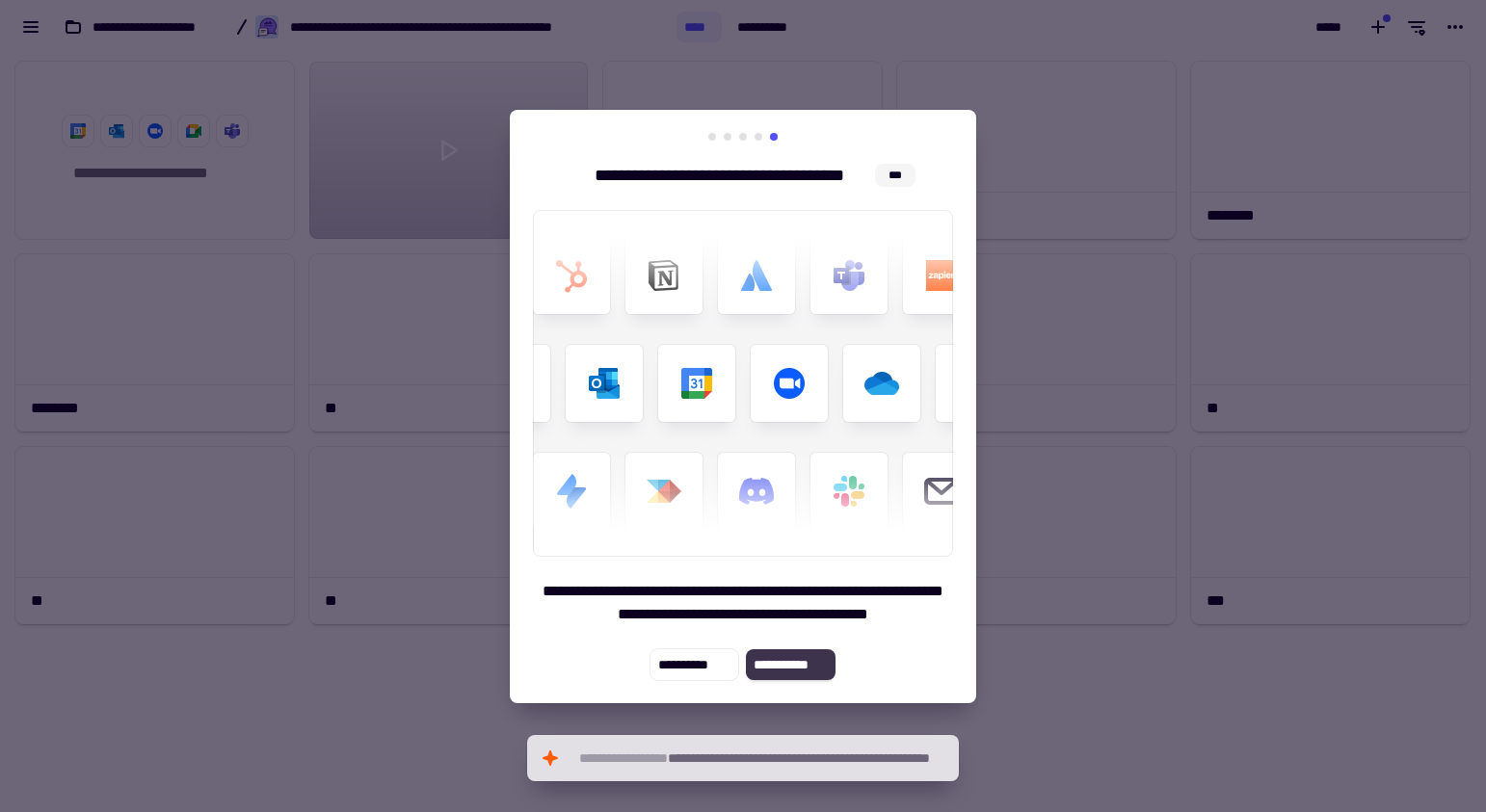 click on "**********" 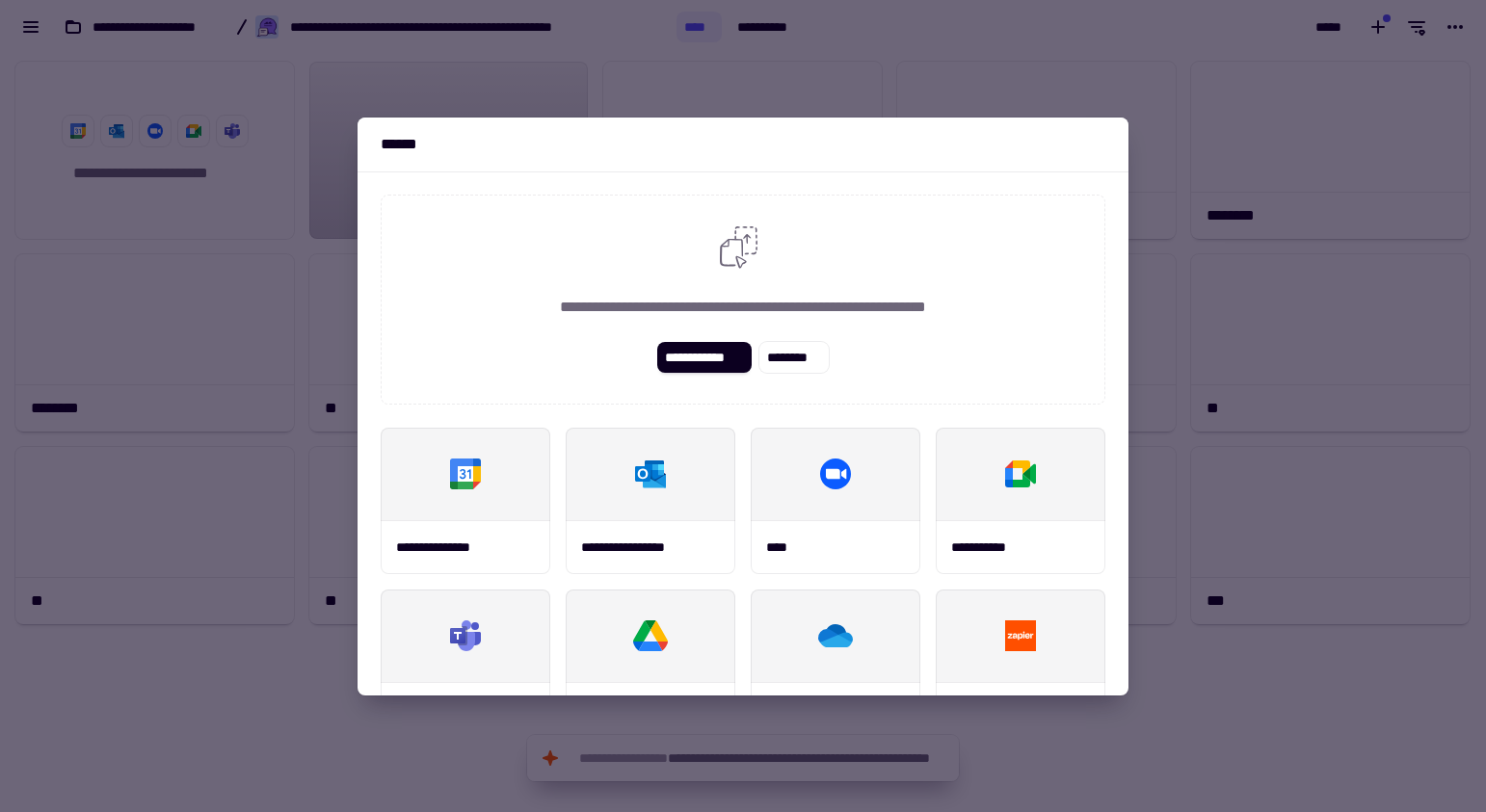 click at bounding box center (743, 406) 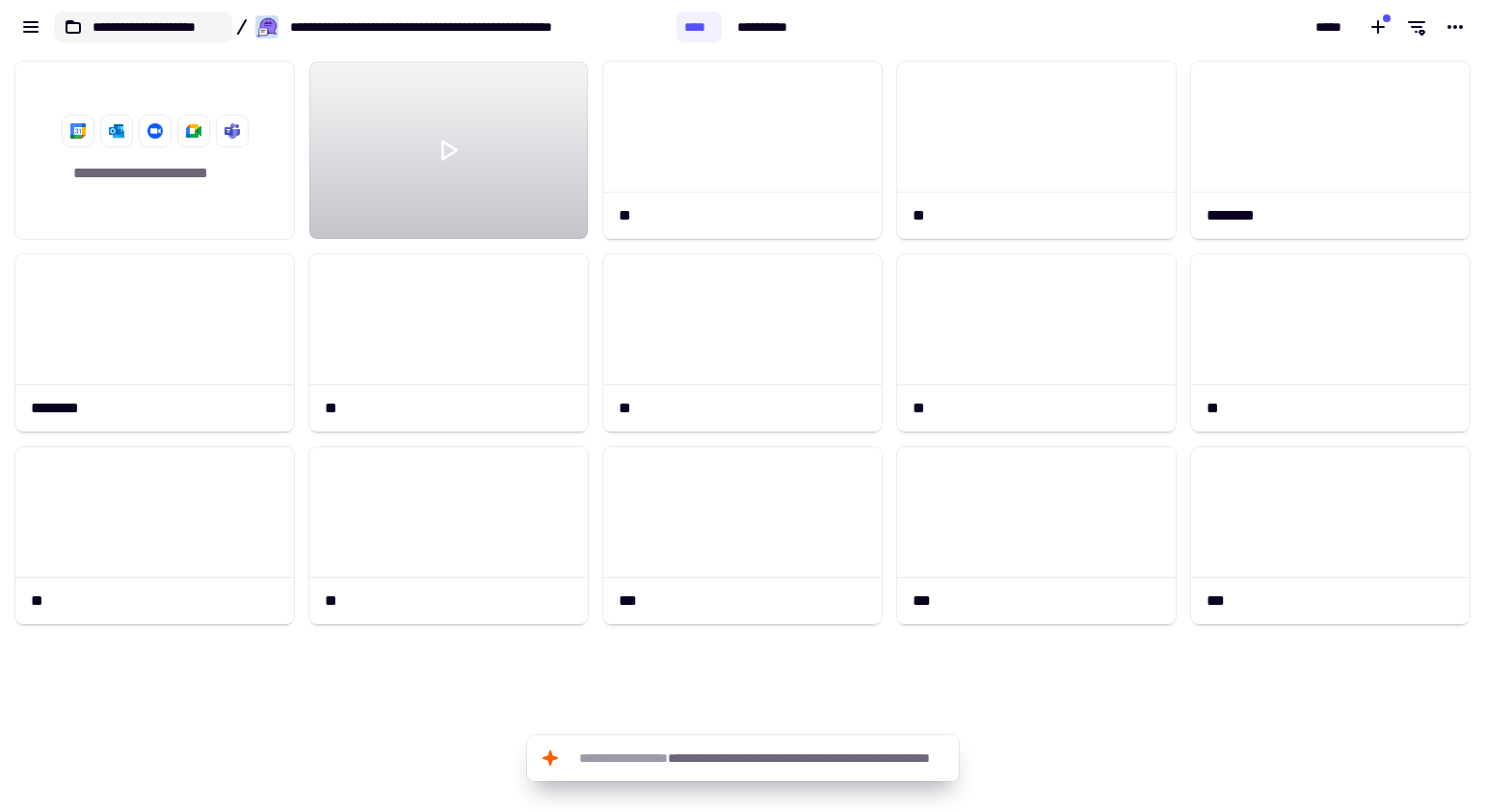 click on "**********" 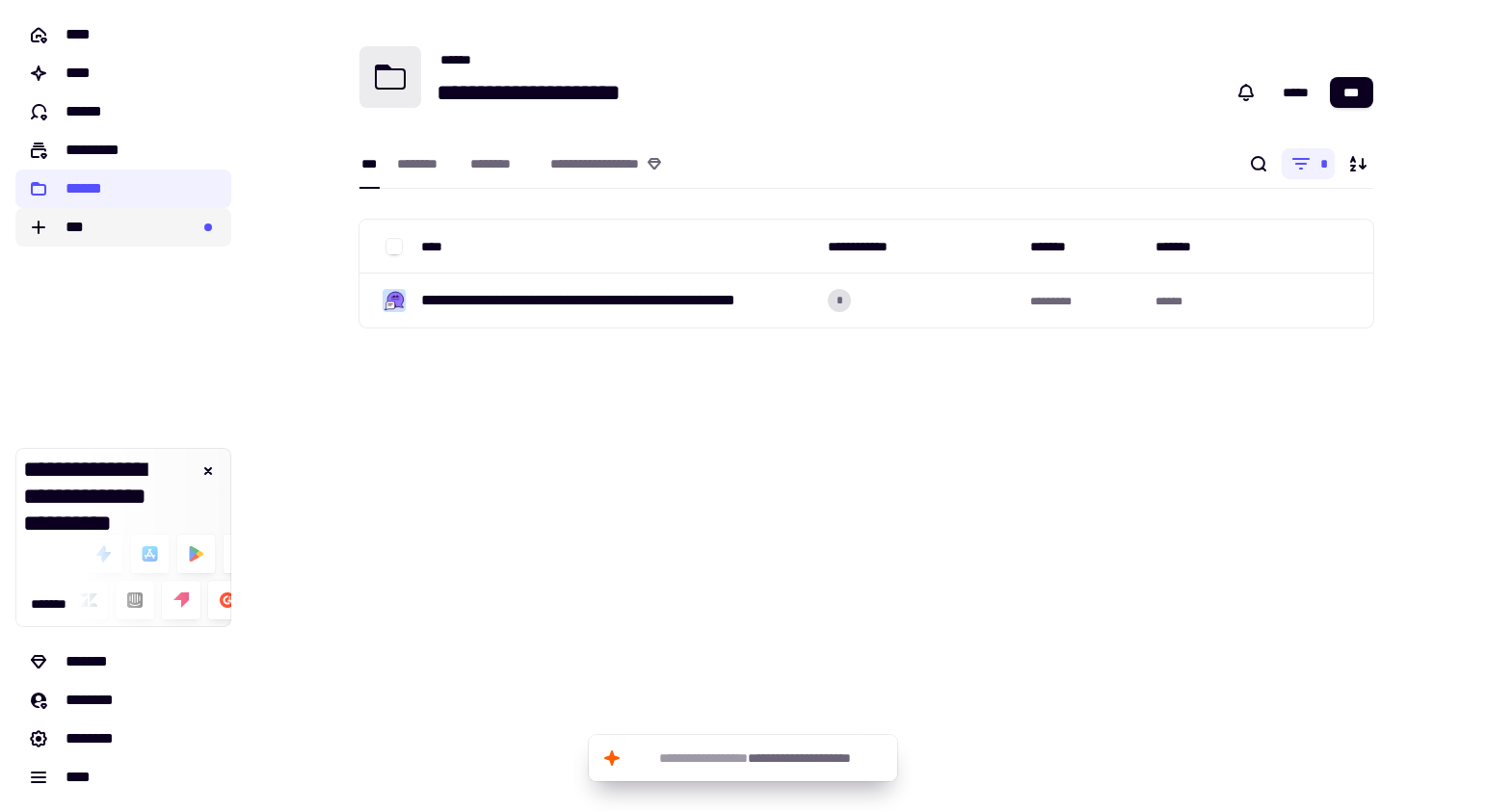 click on "***" 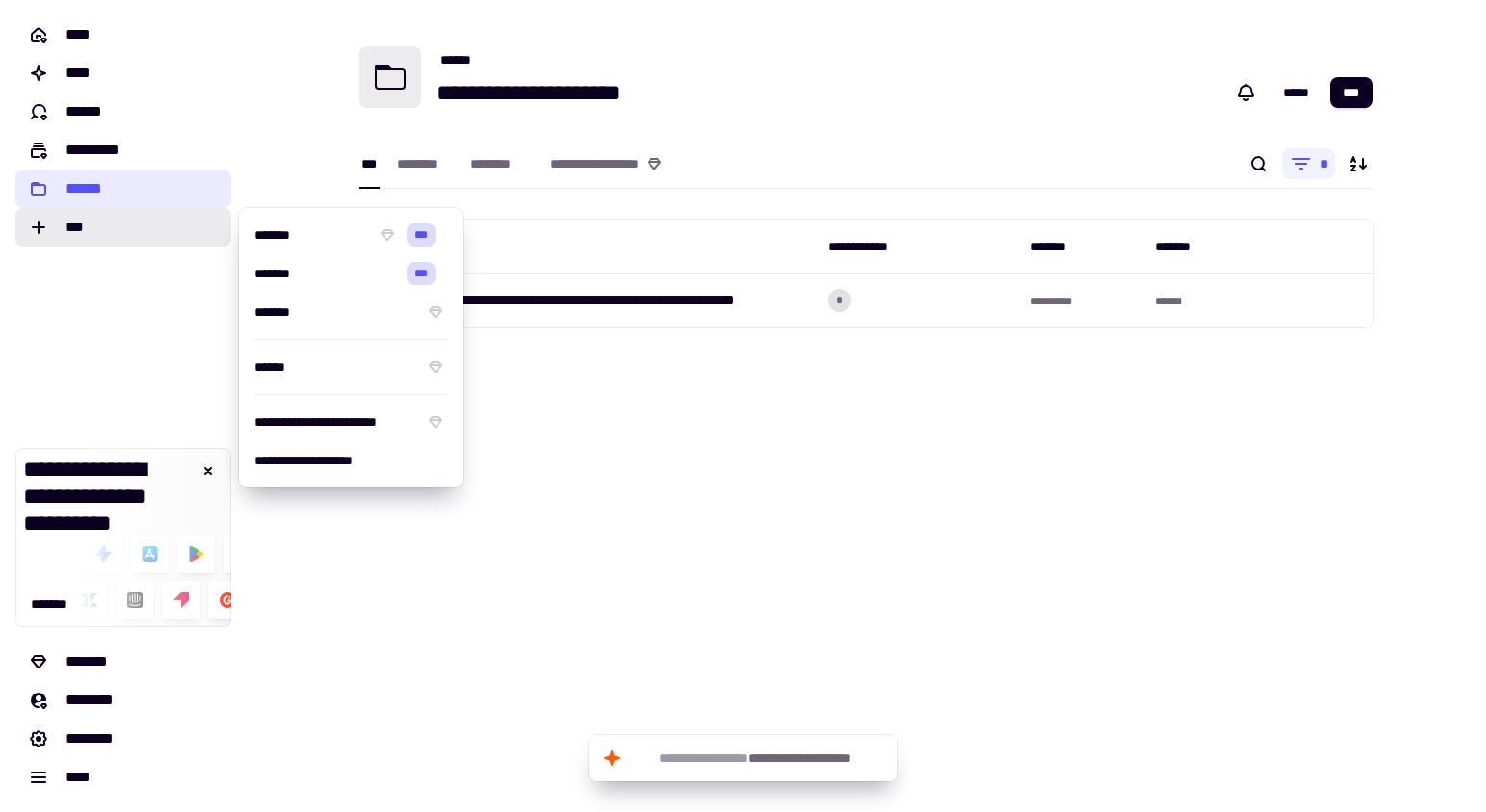 click on "******" 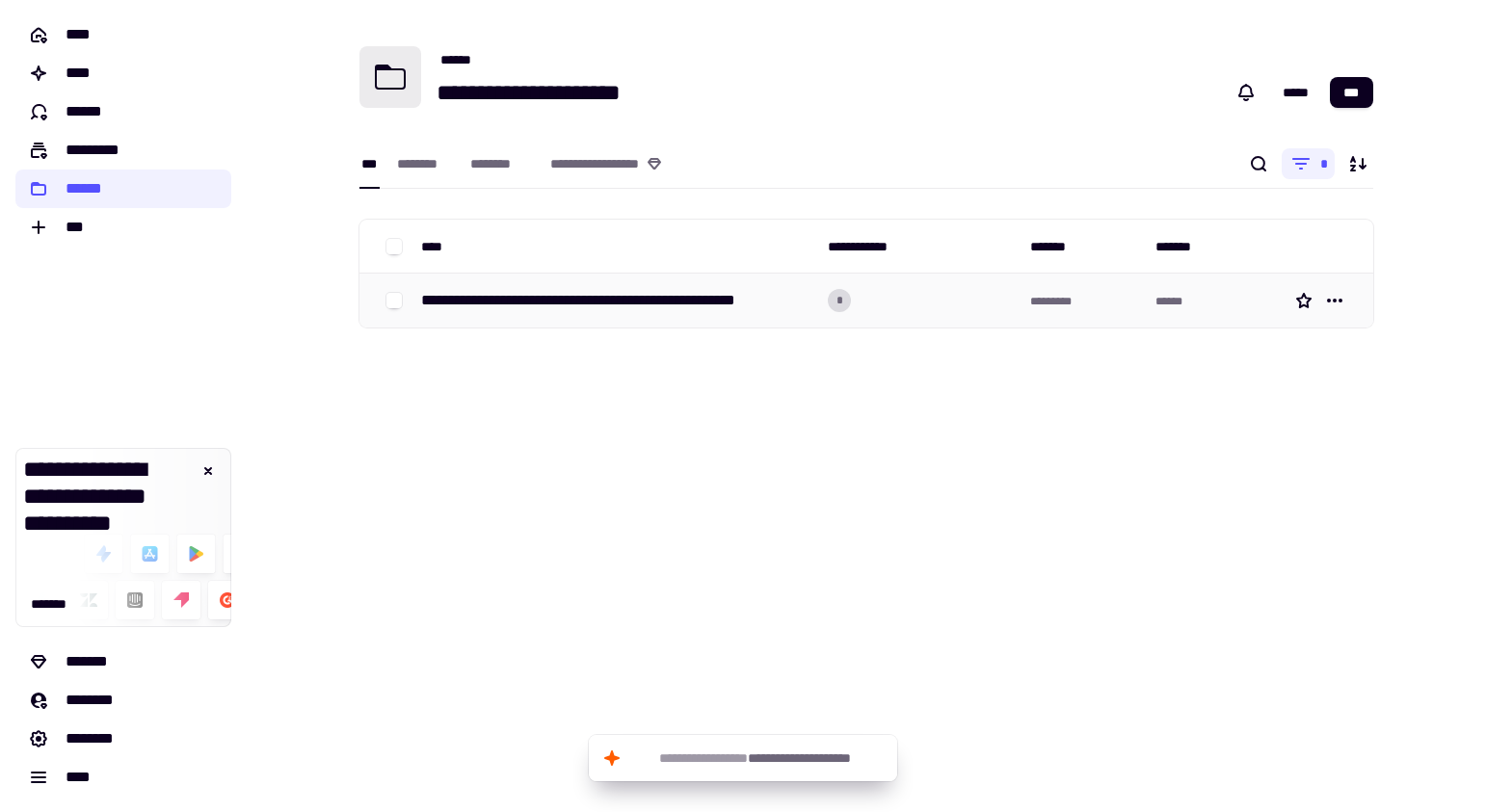 click on "**********" at bounding box center (617, 301) 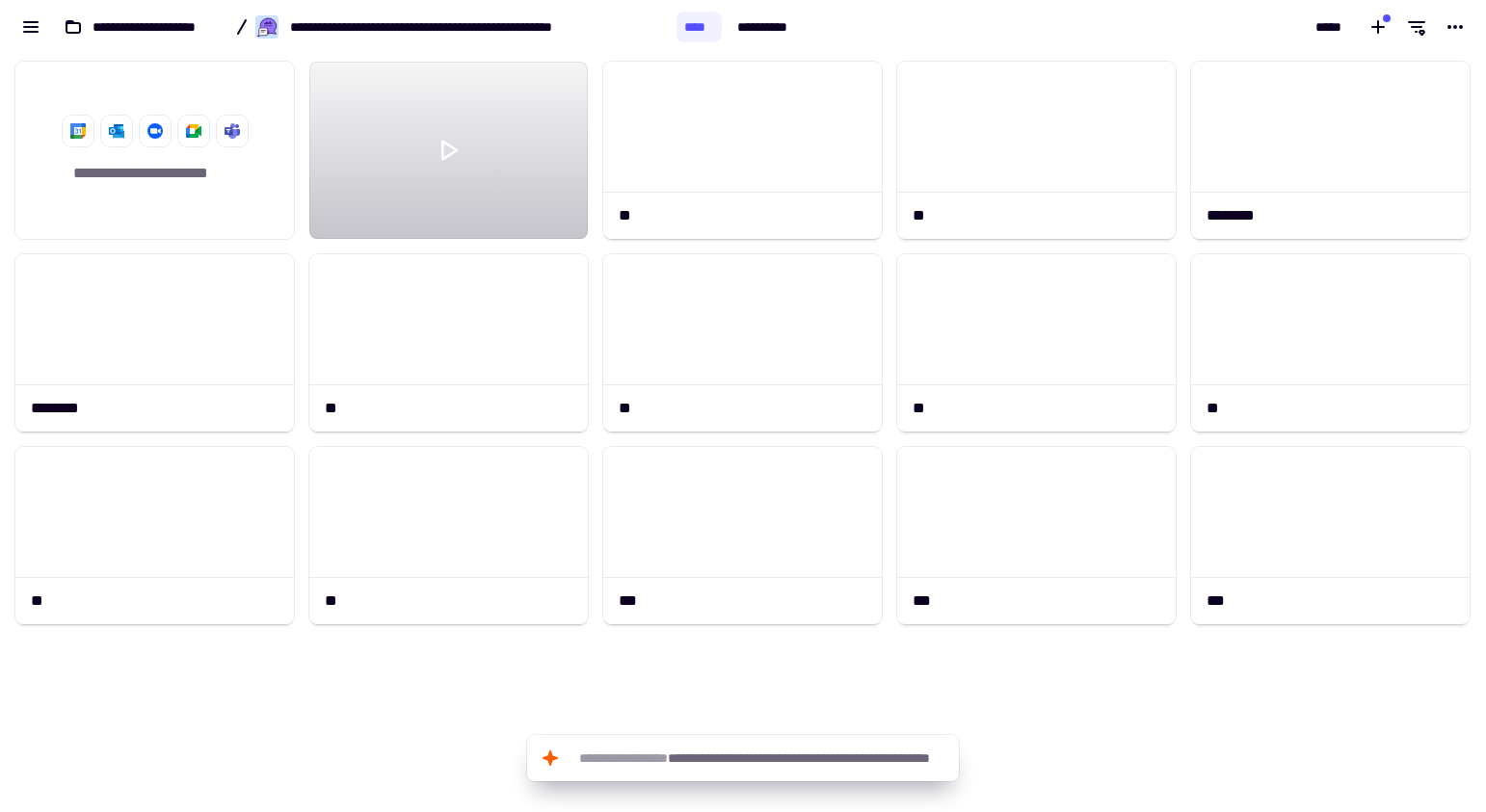 scroll, scrollTop: 1, scrollLeft: 1, axis: both 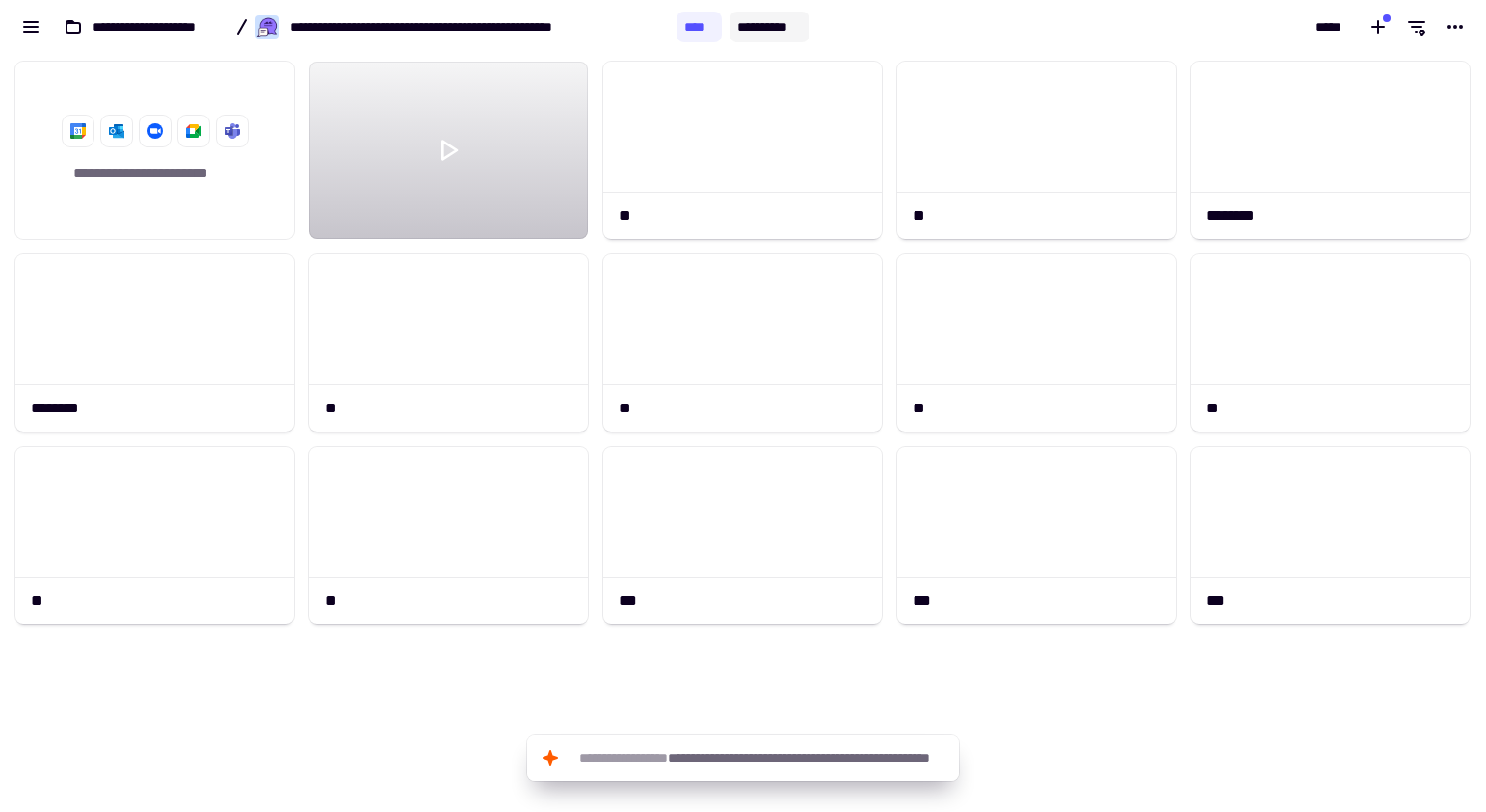click on "**********" 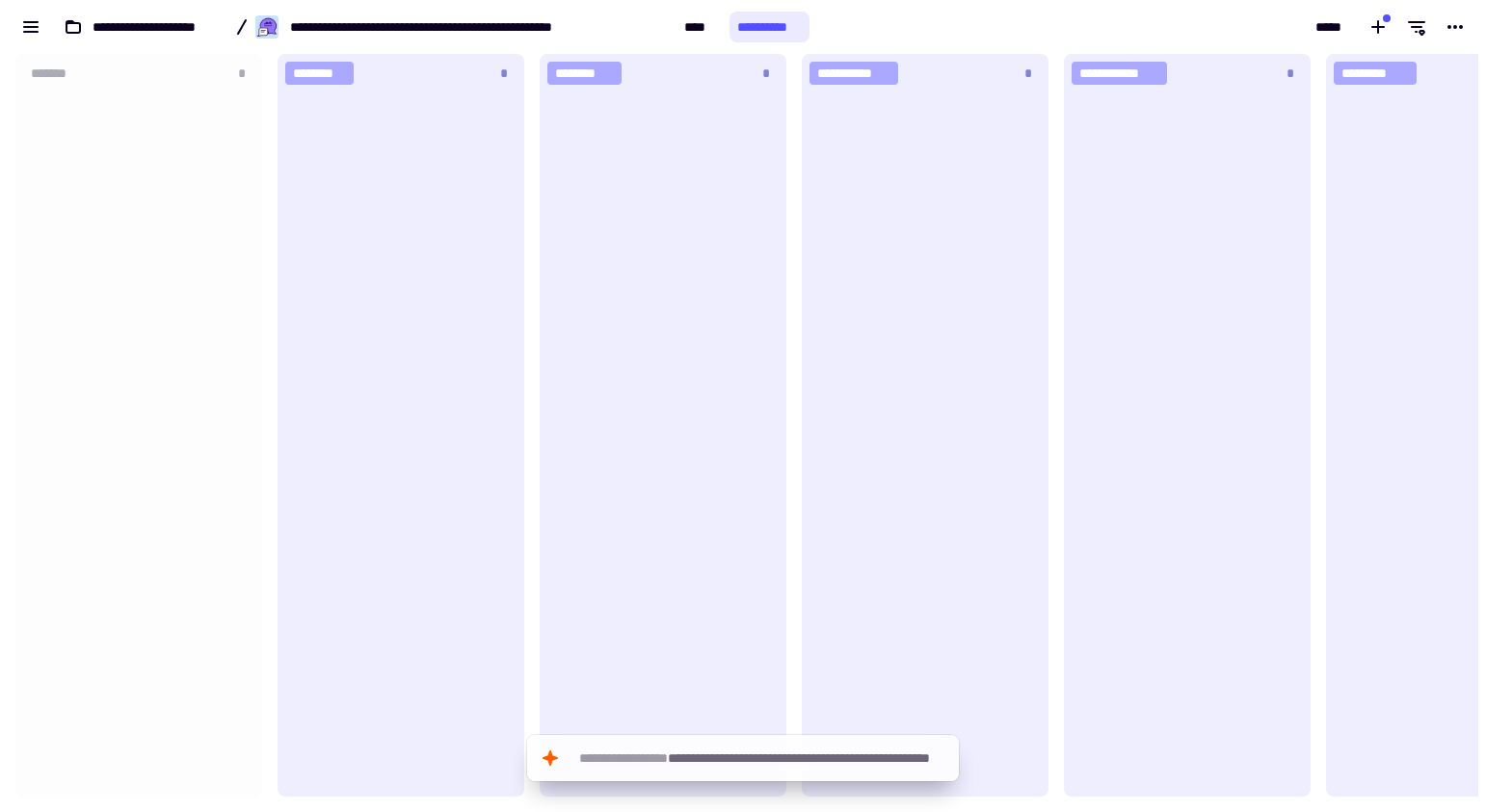 scroll, scrollTop: 1, scrollLeft: 1, axis: both 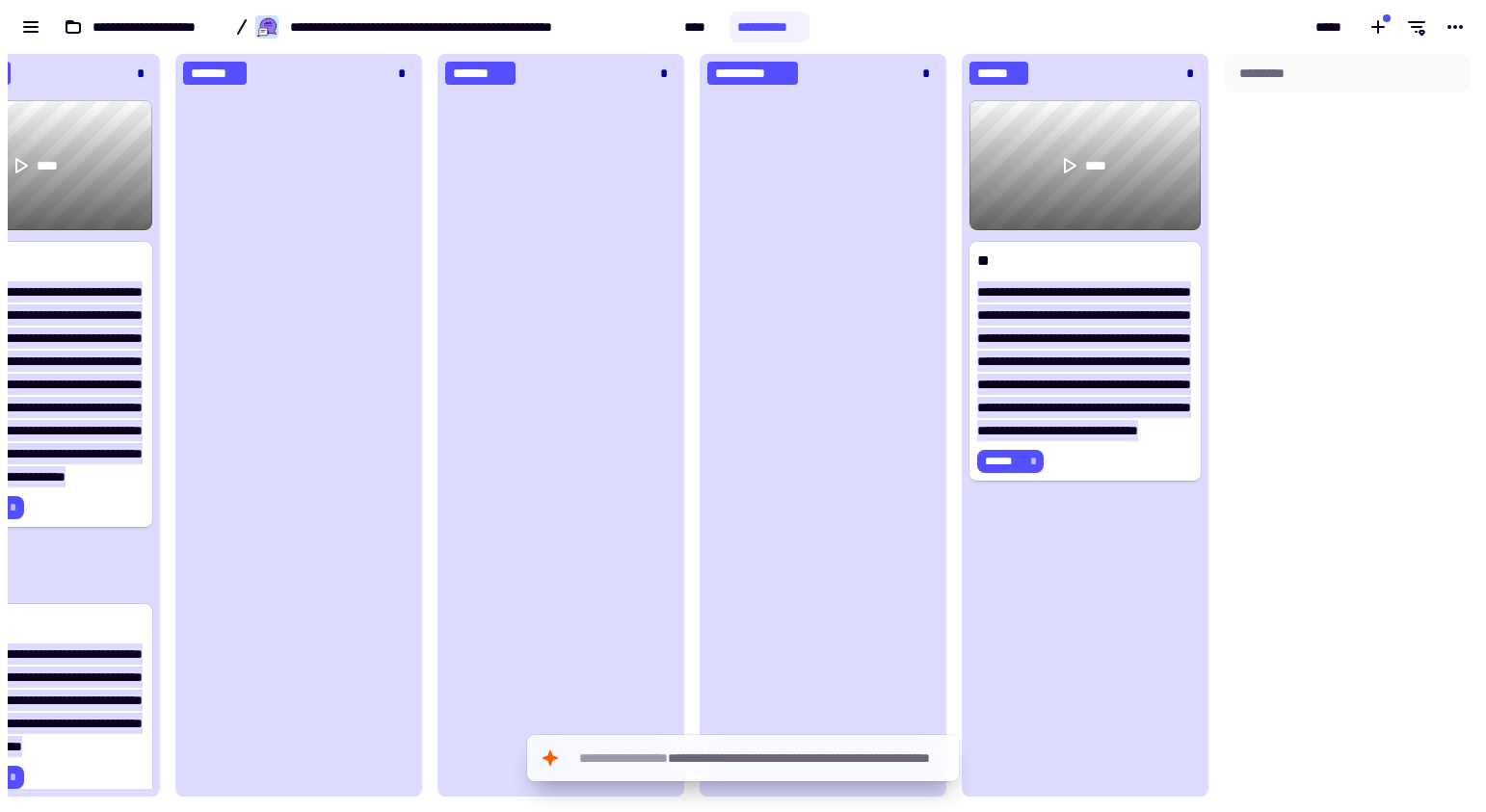 click on "*********" 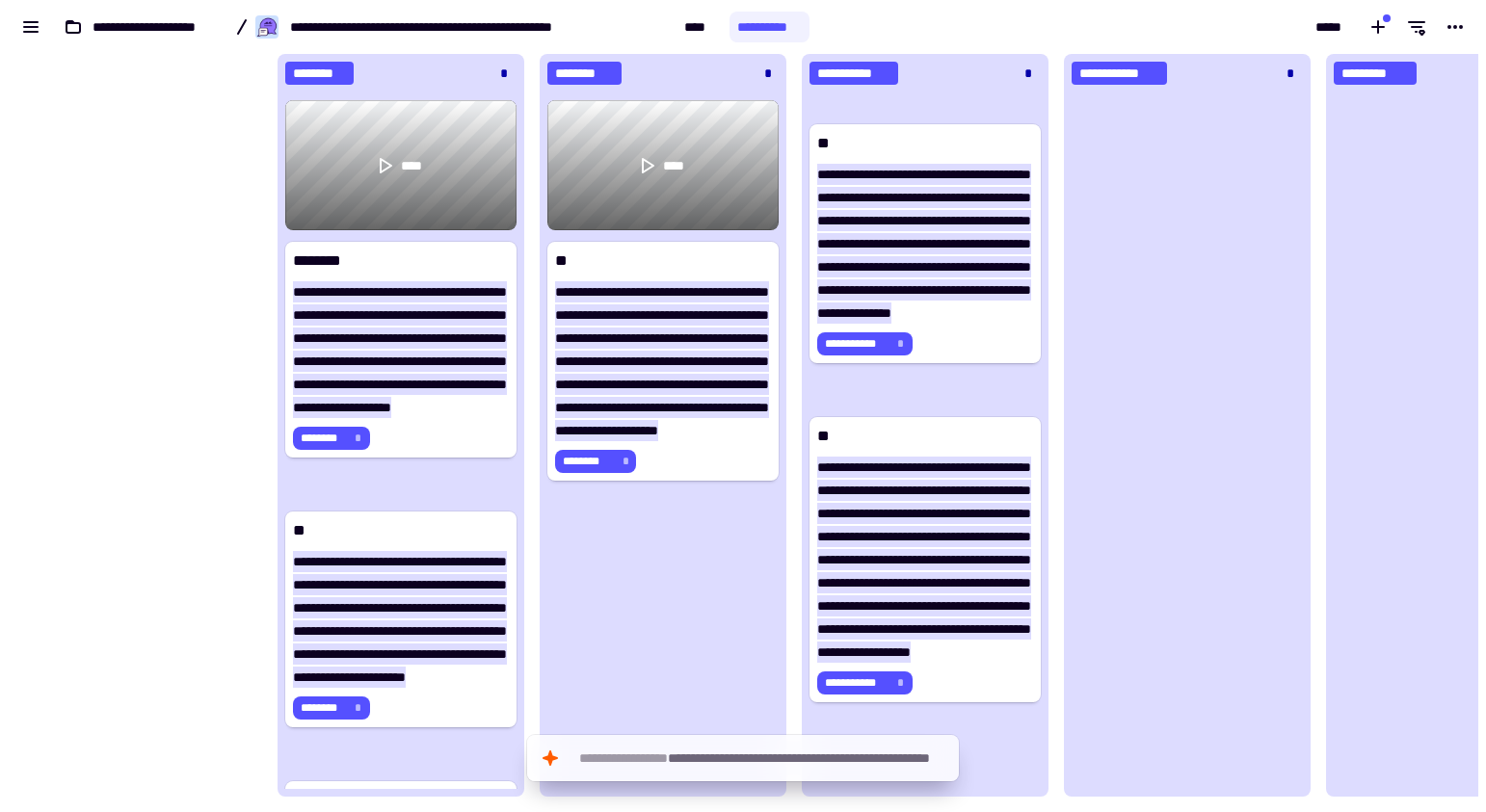 scroll, scrollTop: 0, scrollLeft: 0, axis: both 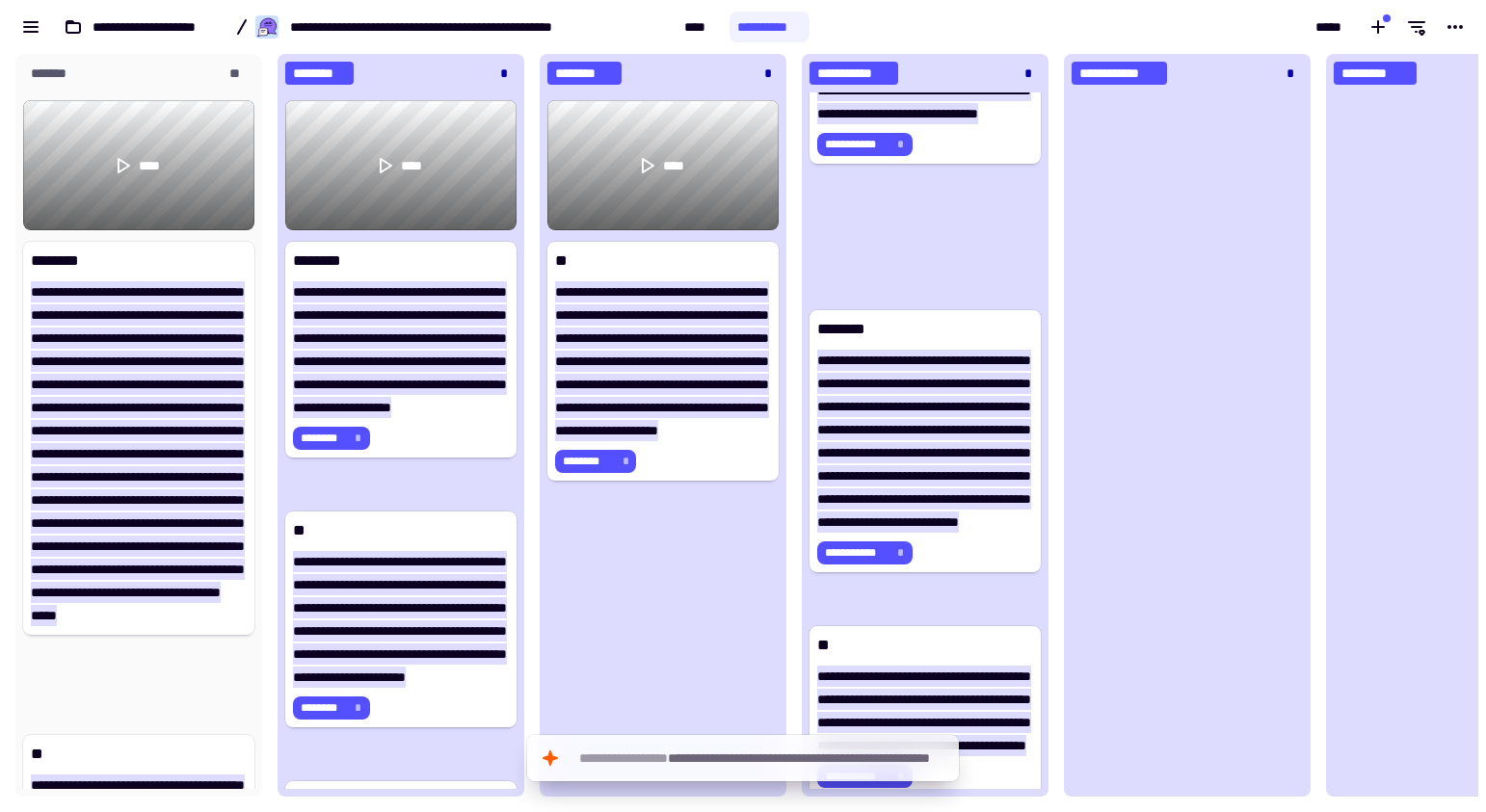 click on "*****" at bounding box center (1148, 27) 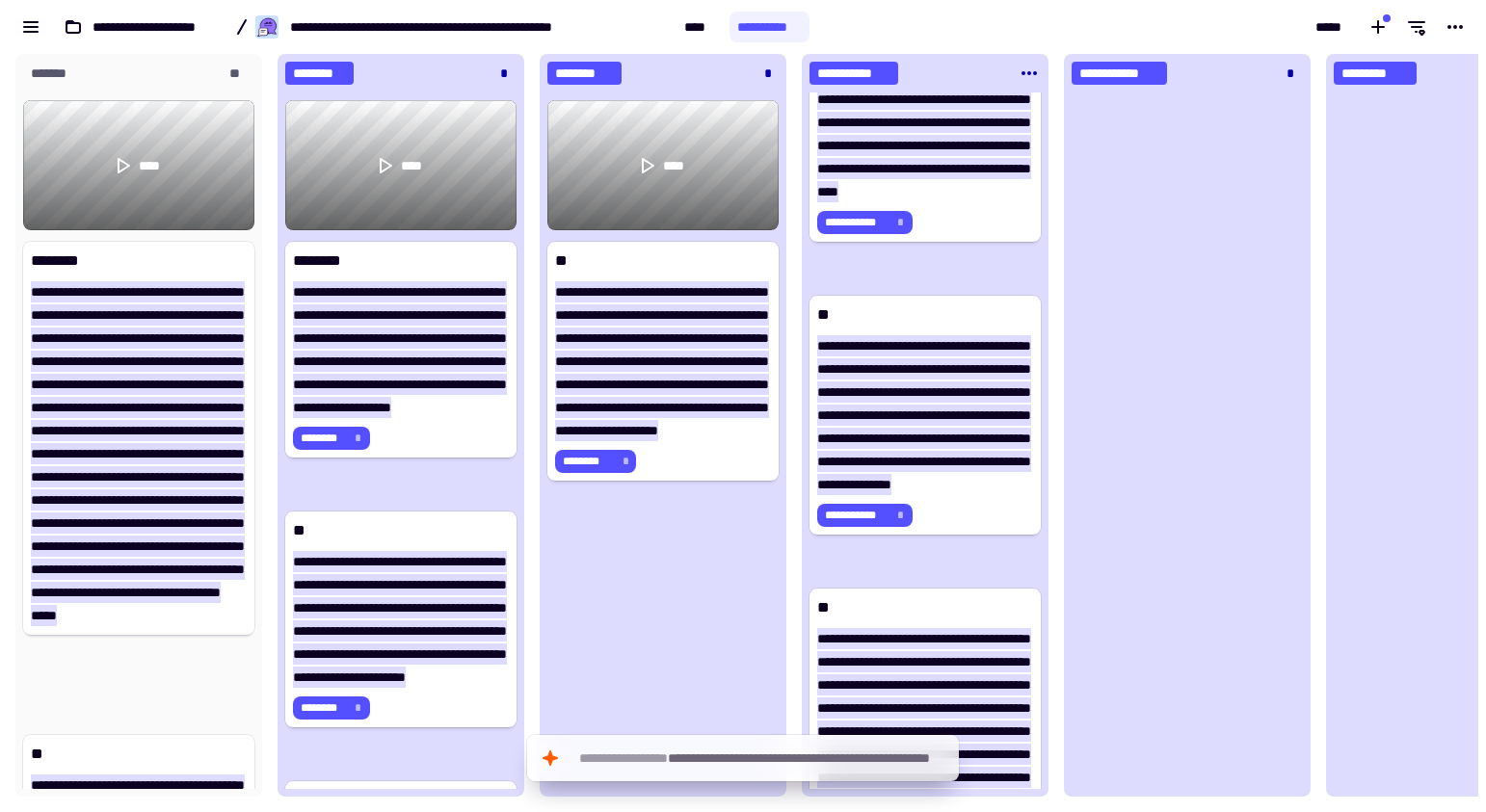 scroll, scrollTop: 2129, scrollLeft: 0, axis: vertical 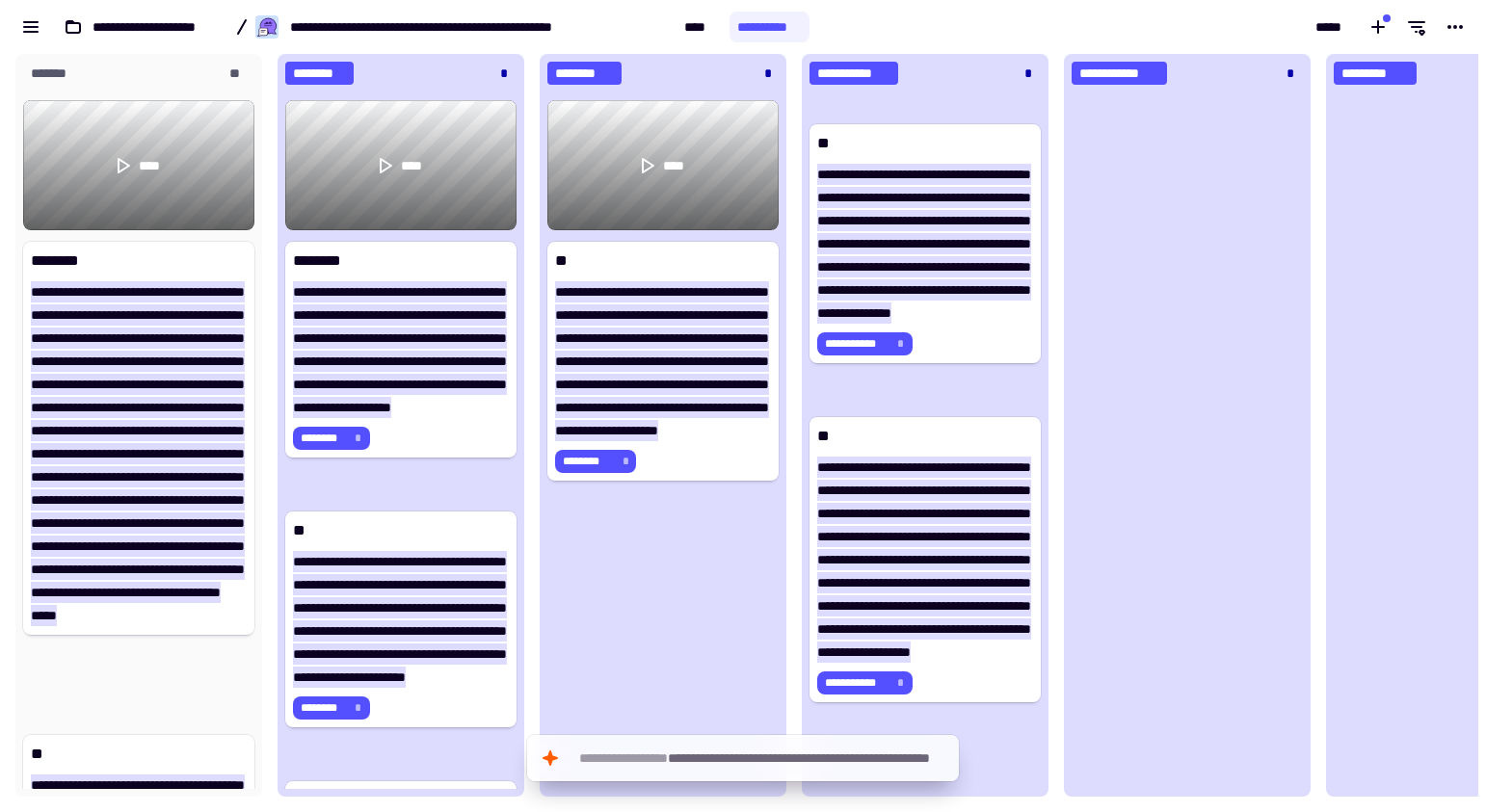click on "*****" at bounding box center (1148, 27) 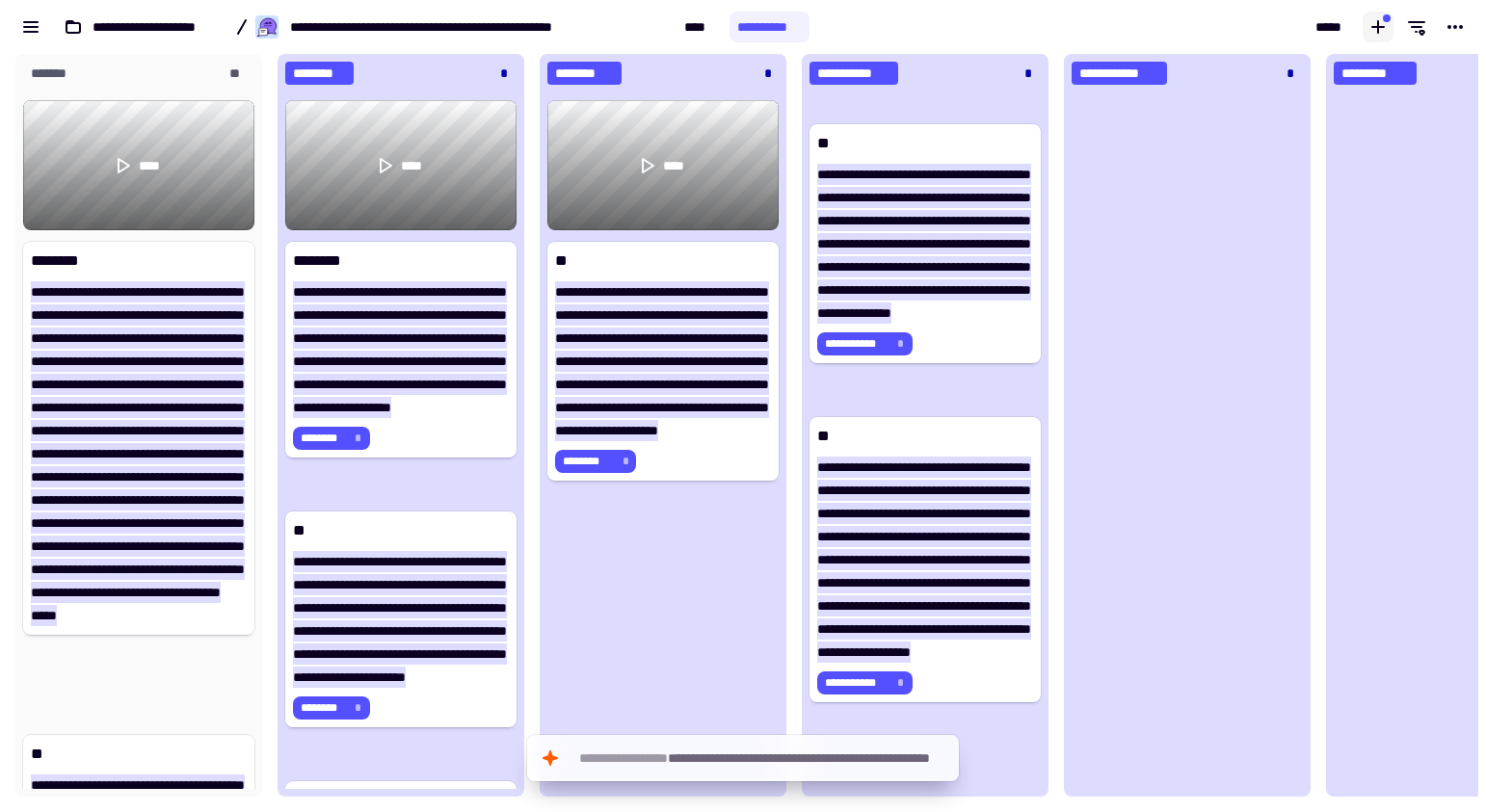 click 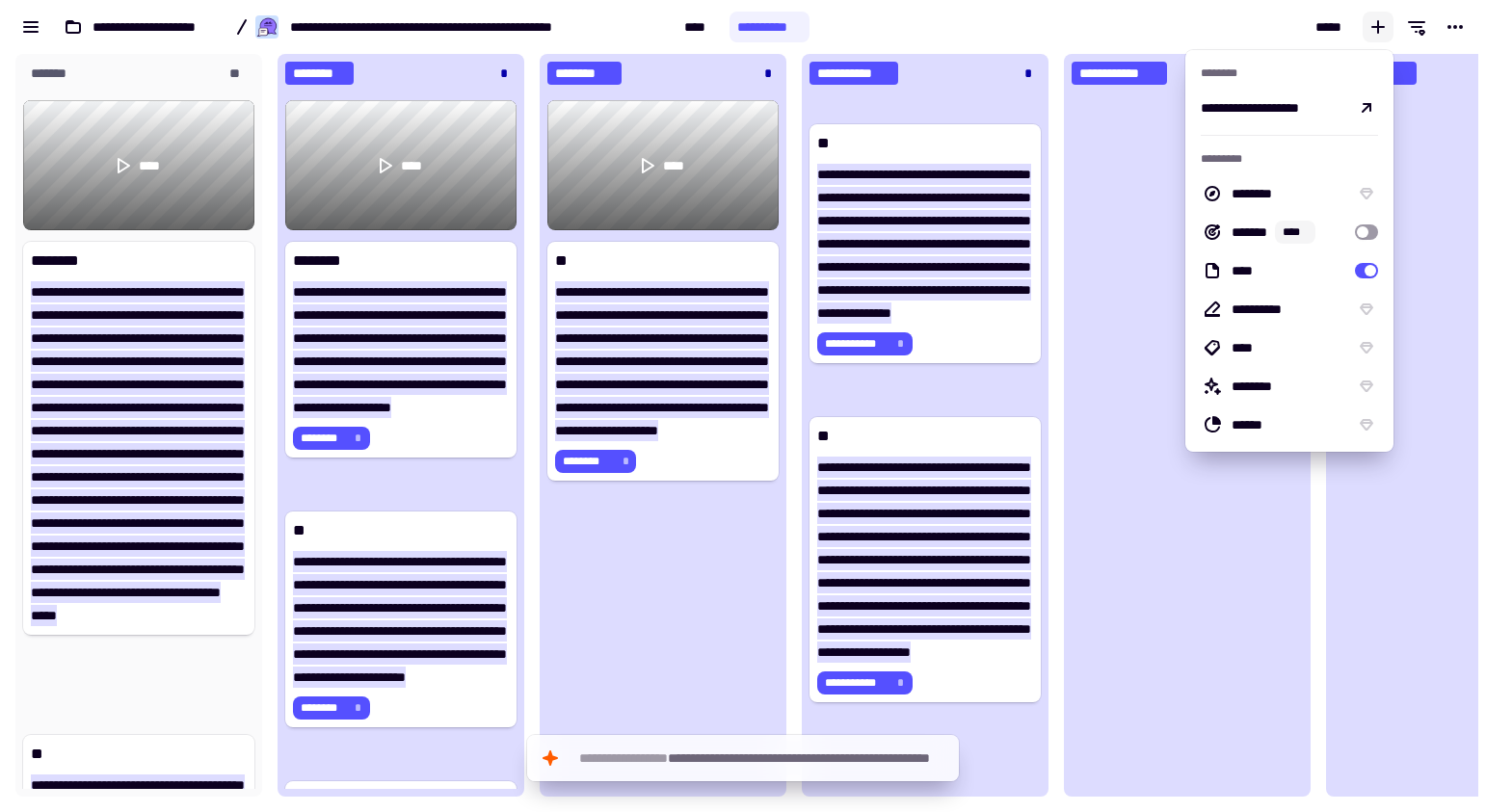 click on "*****" at bounding box center (1148, 27) 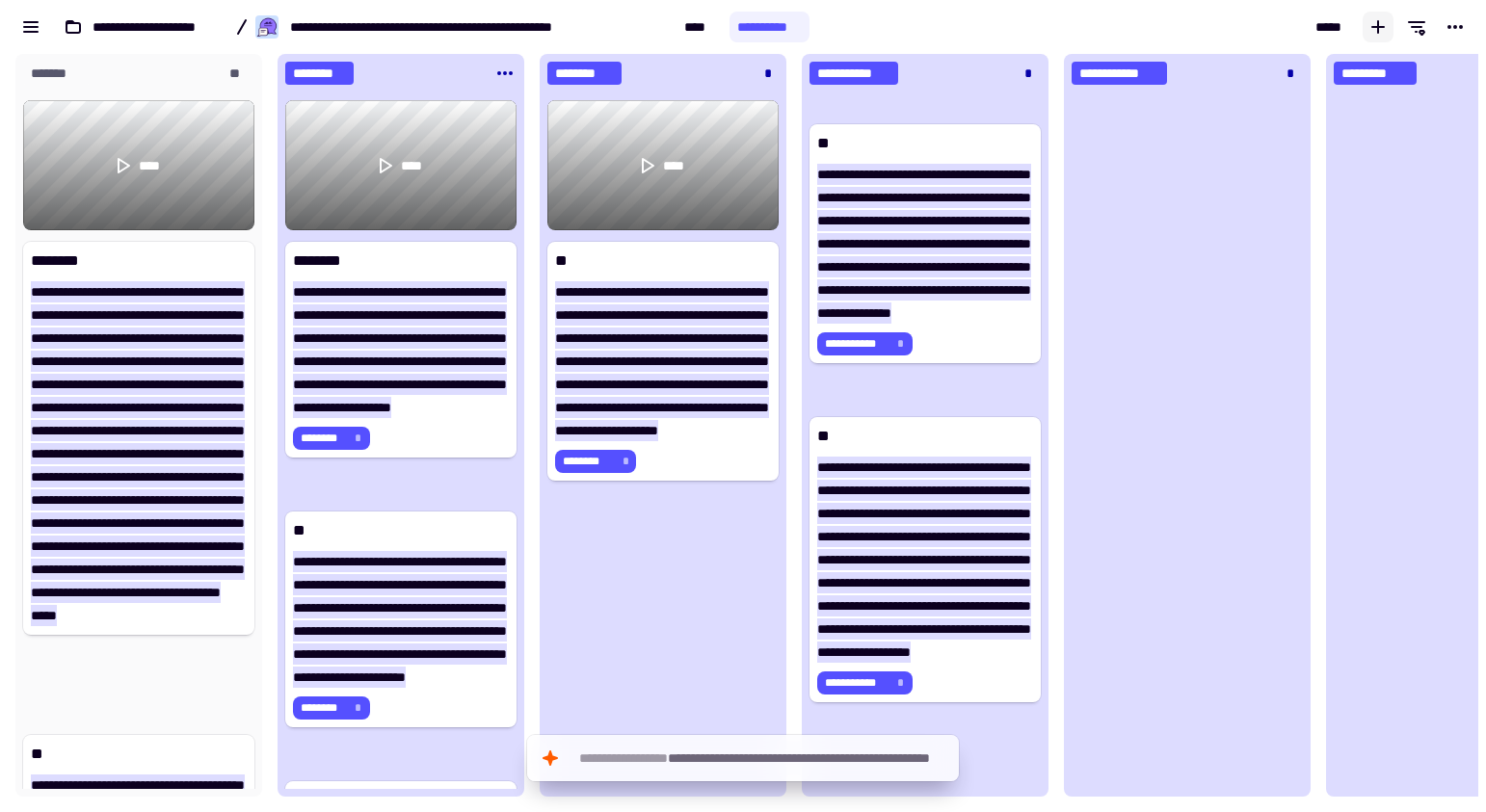 scroll, scrollTop: -1, scrollLeft: 0, axis: vertical 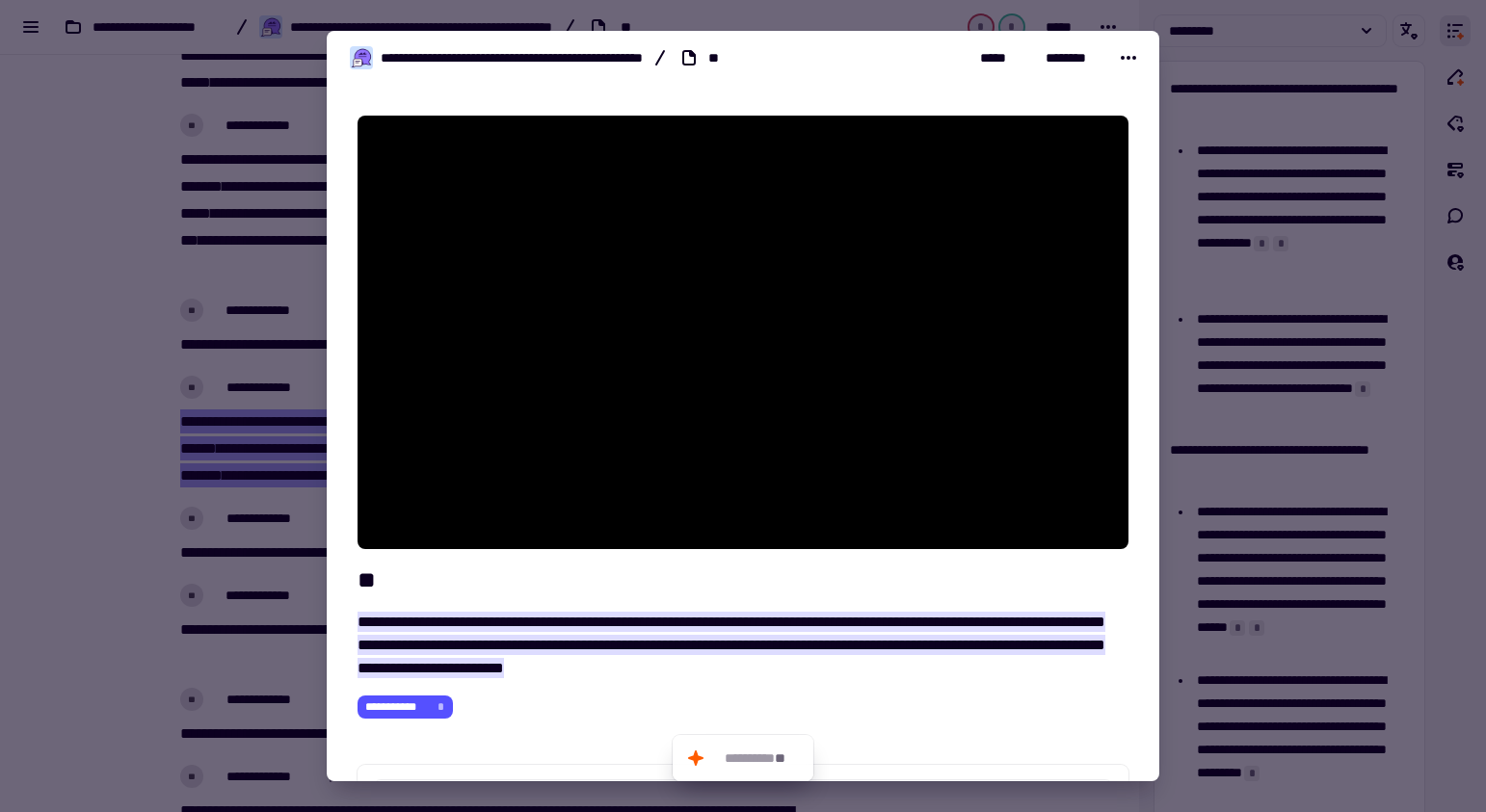type on "*" 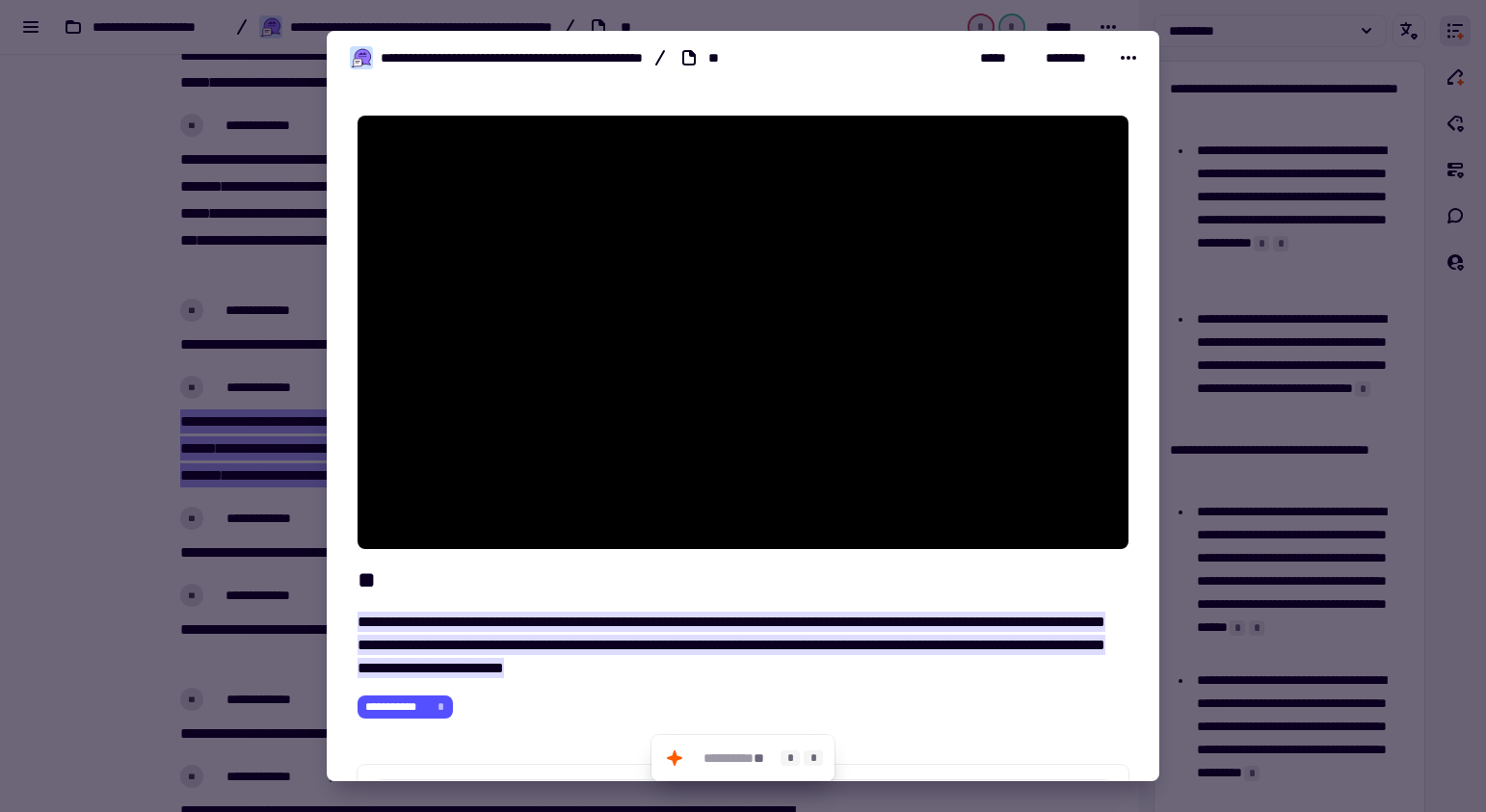 click on "*********   **" 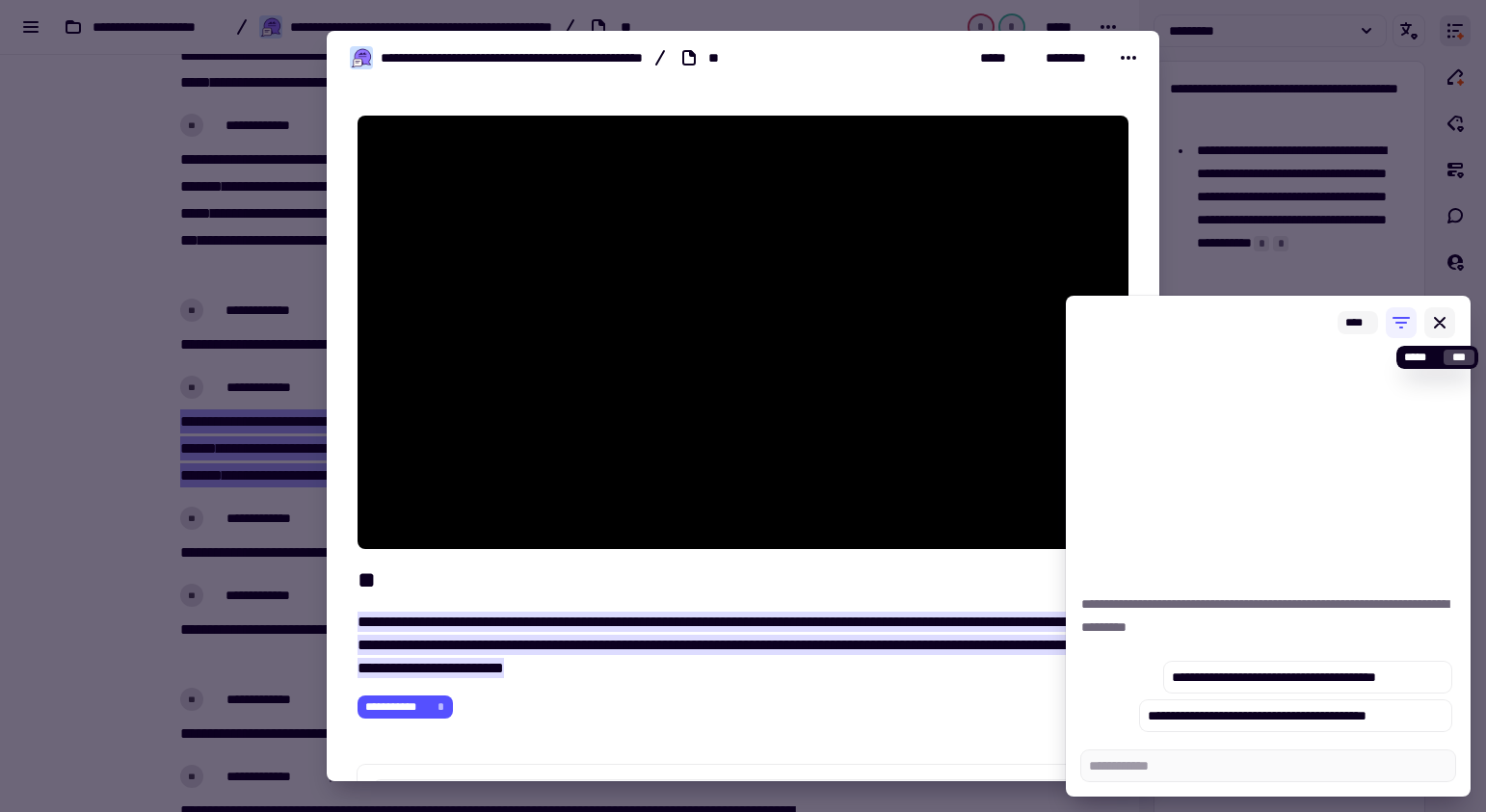 type on "*" 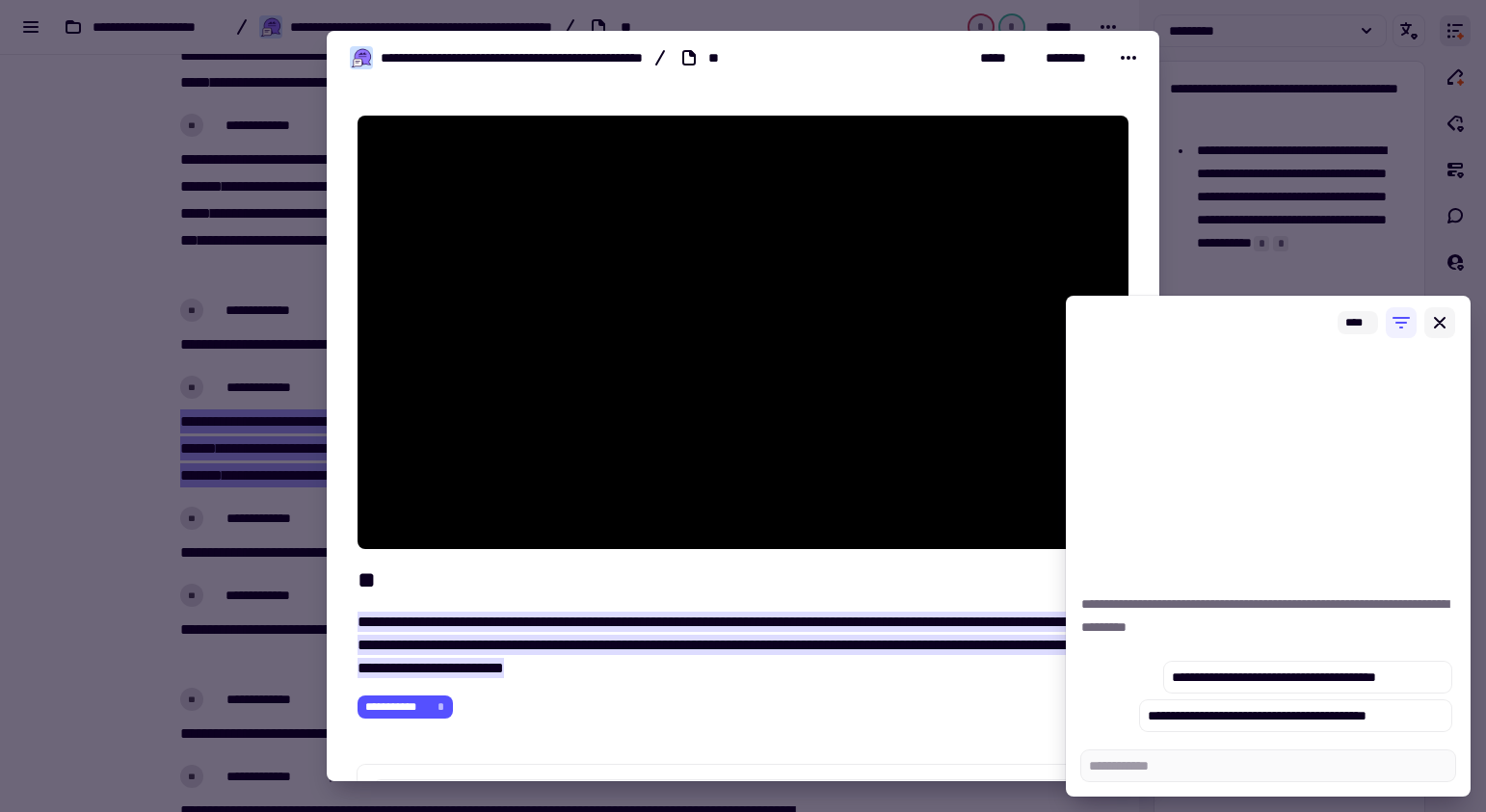 click 